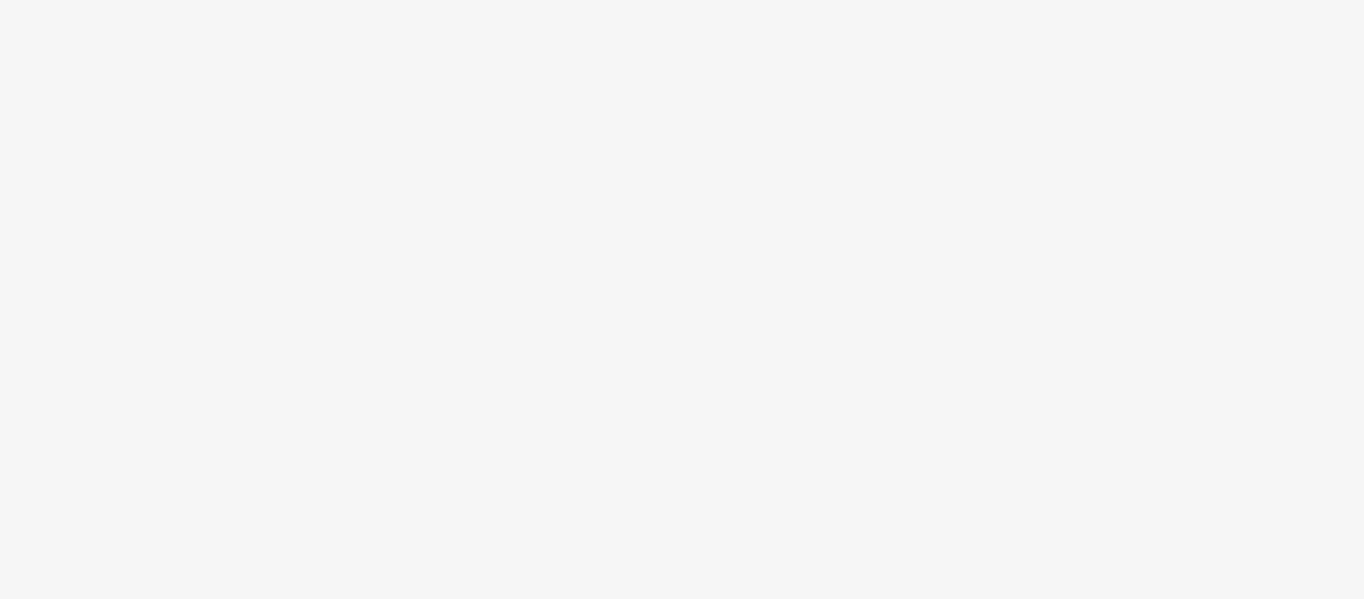 scroll, scrollTop: 0, scrollLeft: 0, axis: both 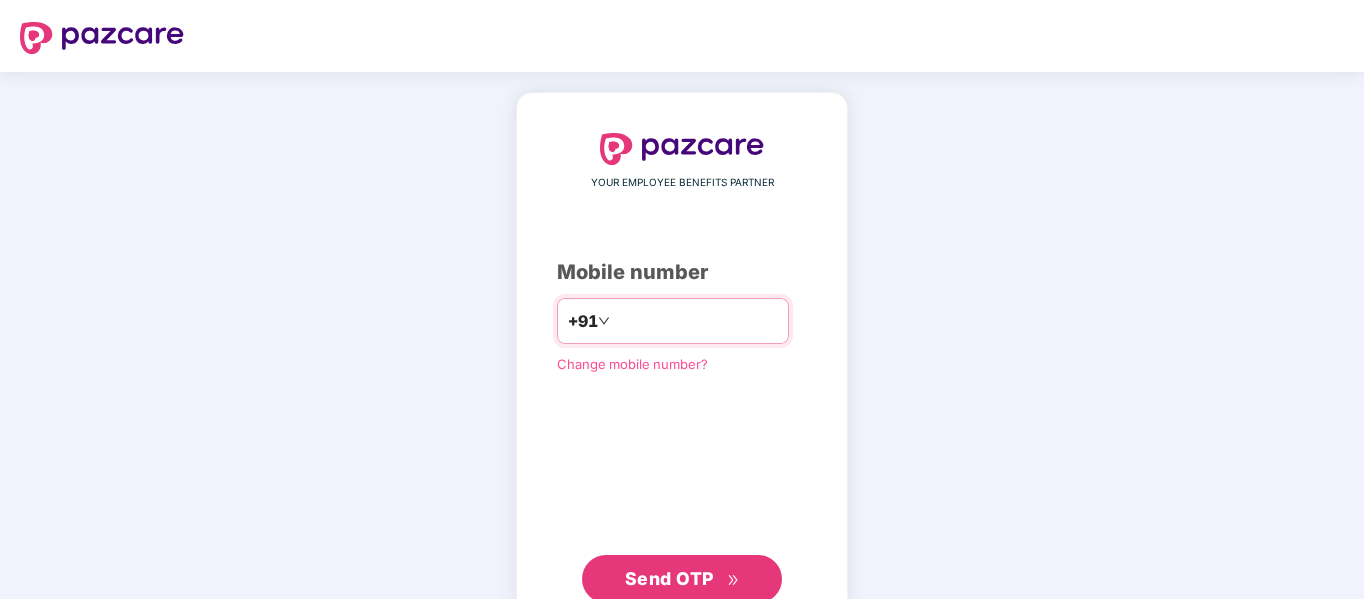 click at bounding box center [696, 321] 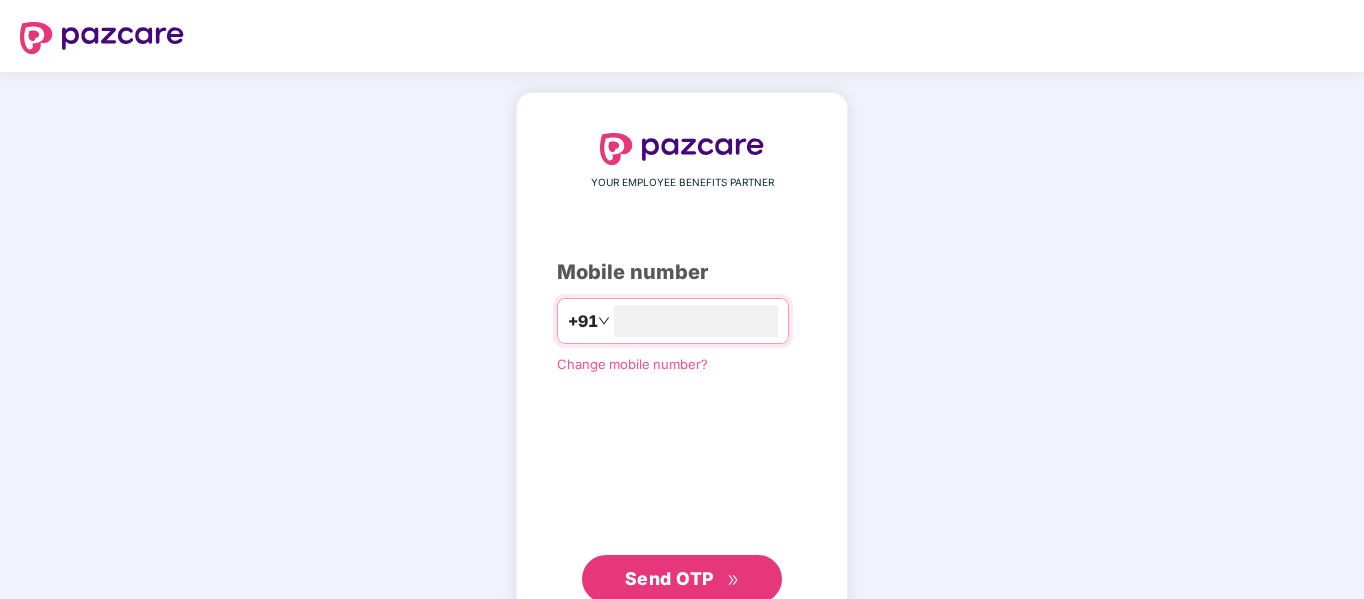 type on "**********" 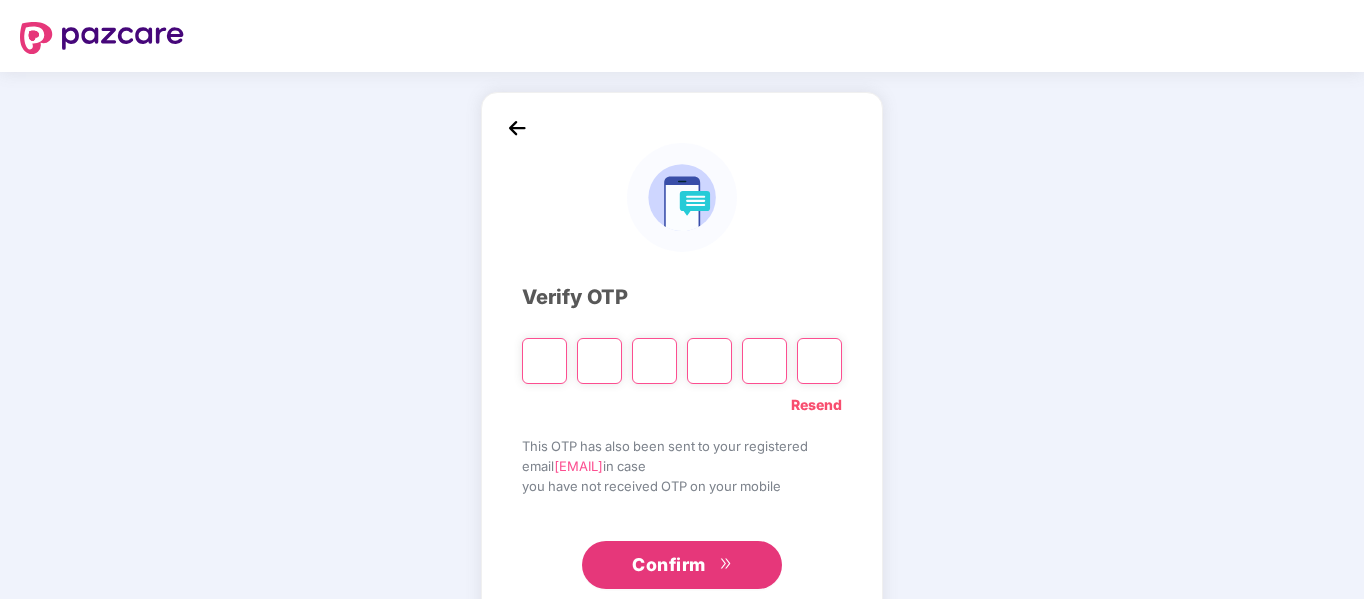 type on "*" 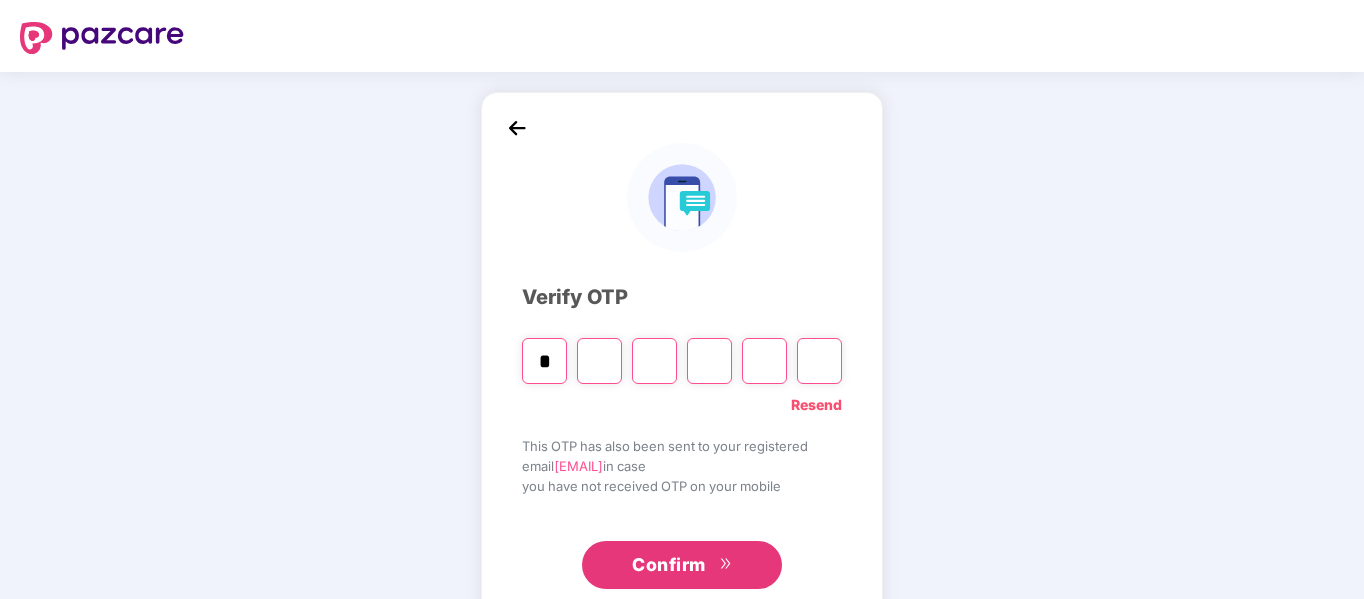 type on "*" 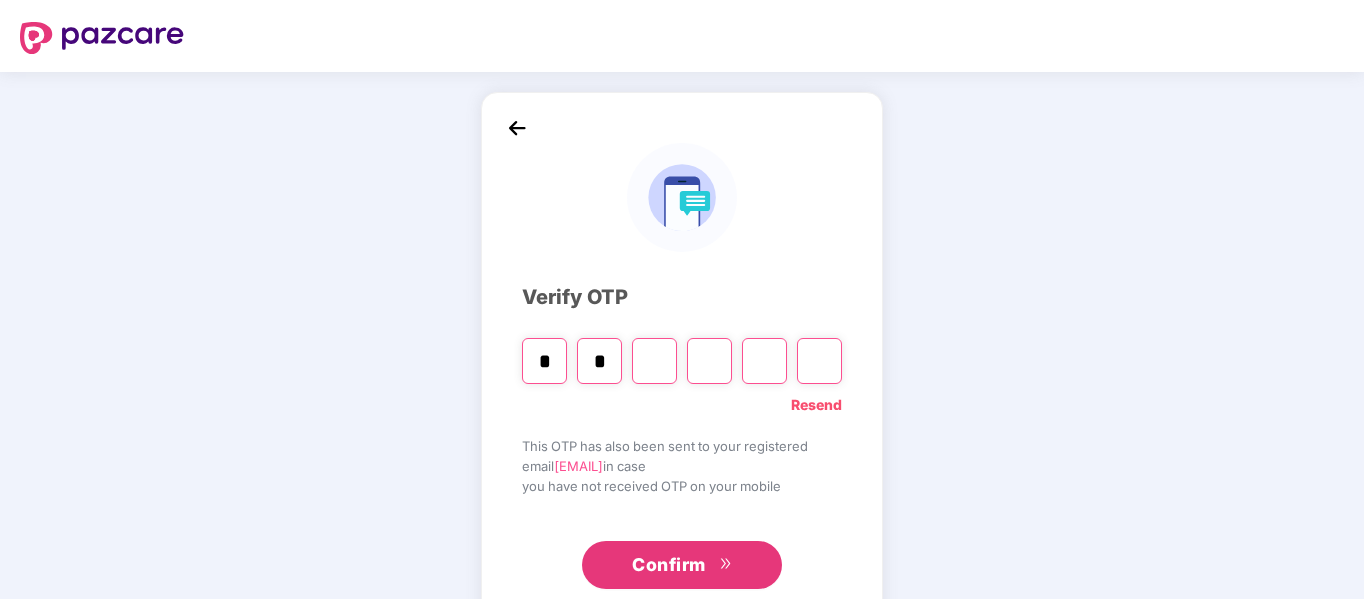 type on "*" 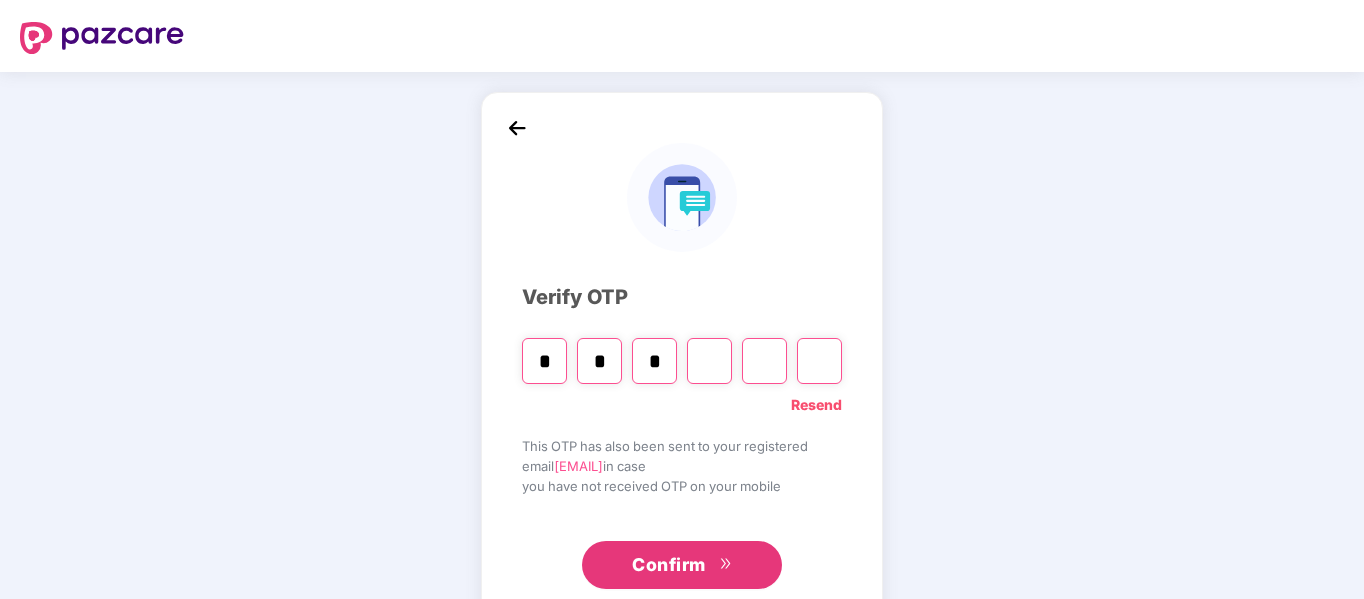 type on "*" 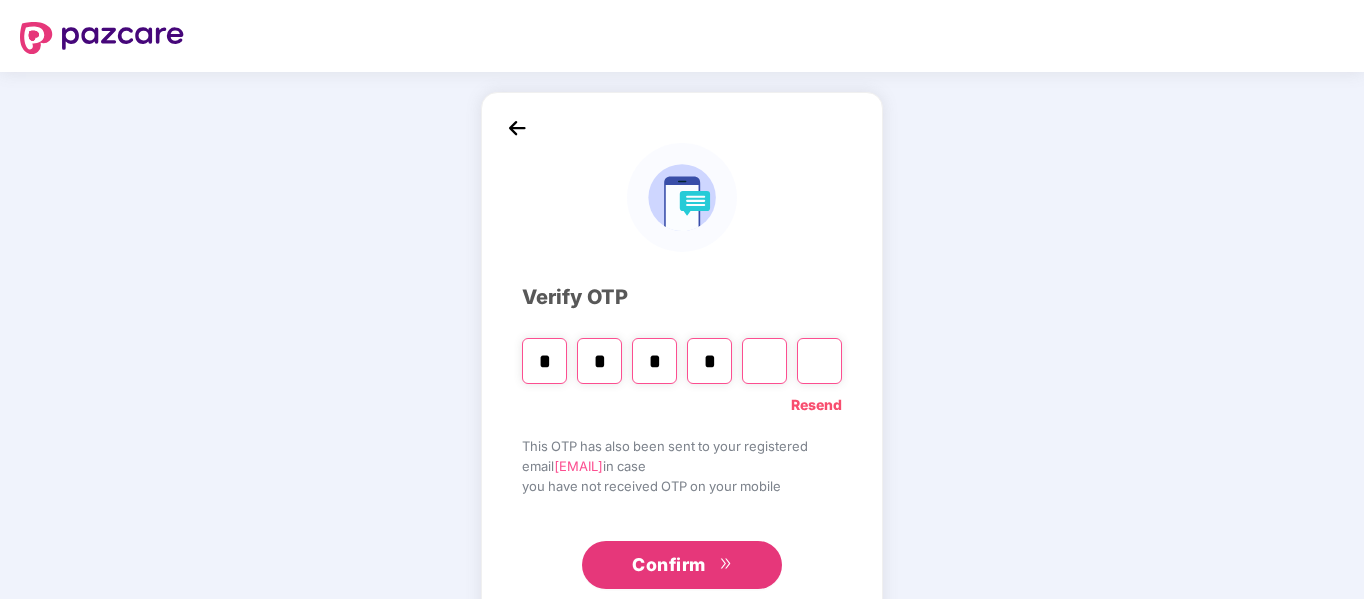 type on "*" 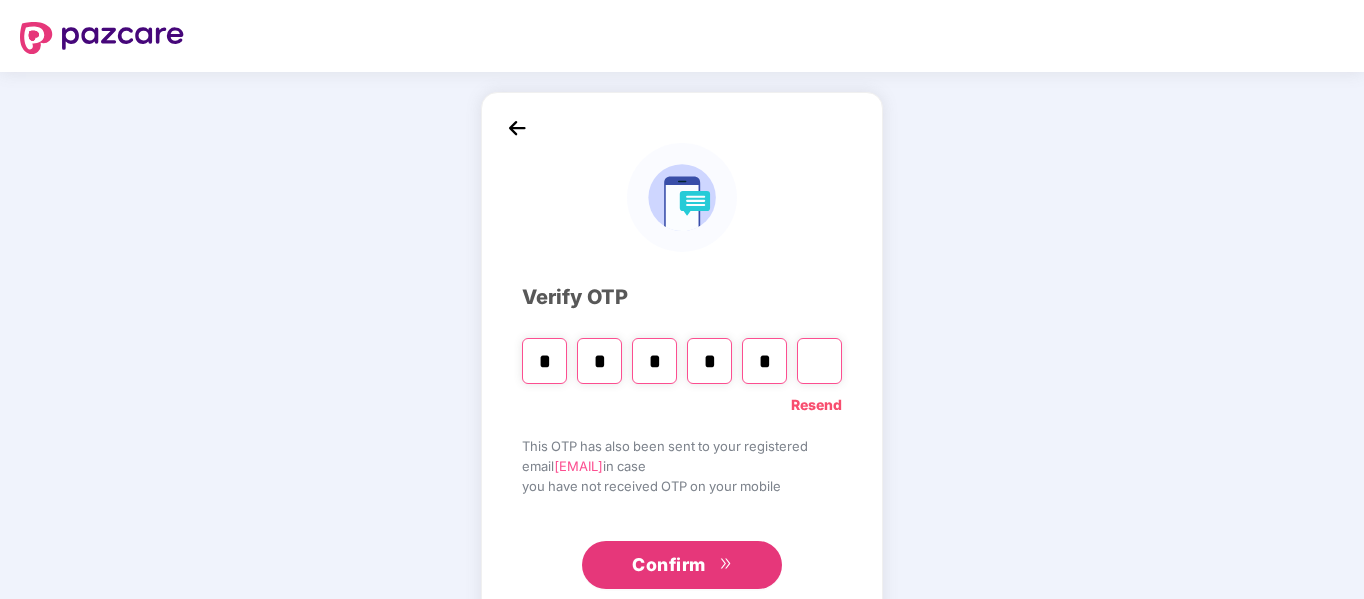 type on "*" 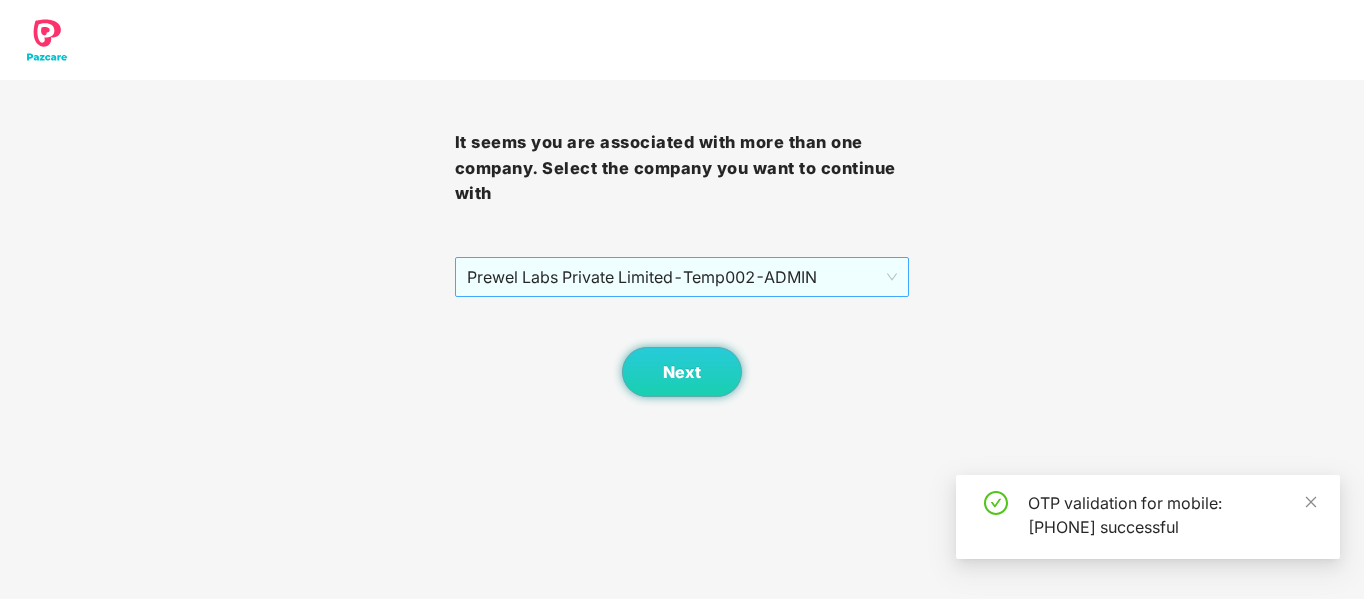 click on "Prewel Labs Private Limited  -  Temp002  -  ADMIN" at bounding box center (682, 277) 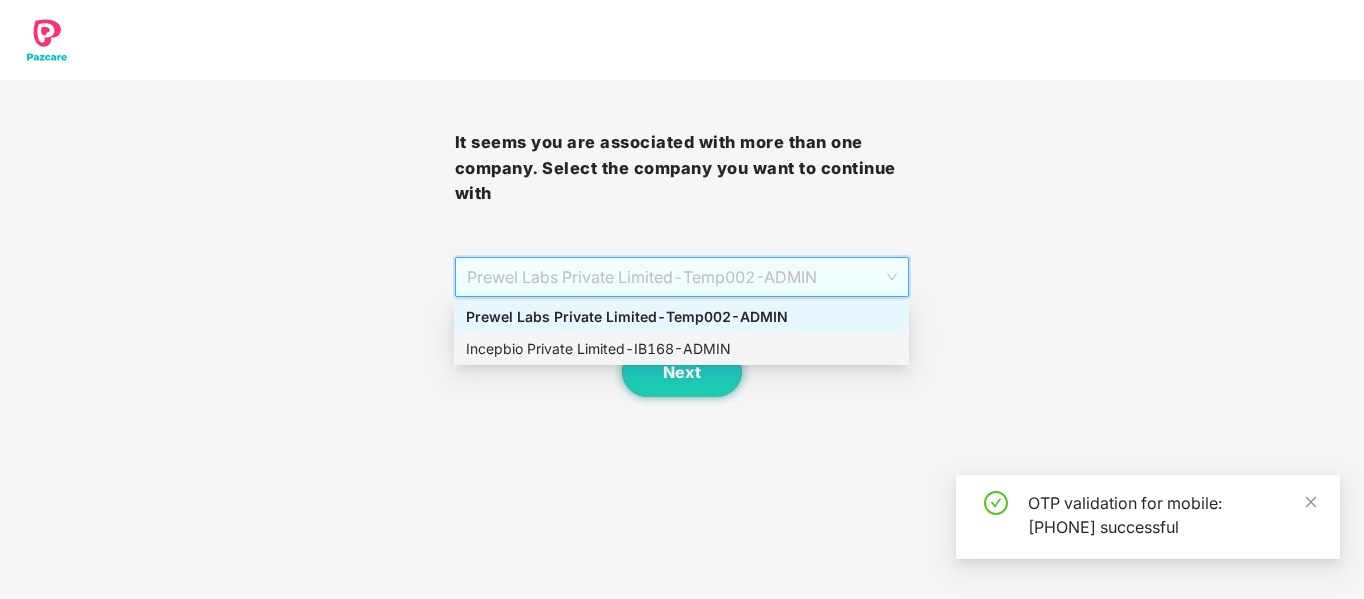 click on "Incepbio Private Limited  -  IB168  -  ADMIN" at bounding box center [681, 349] 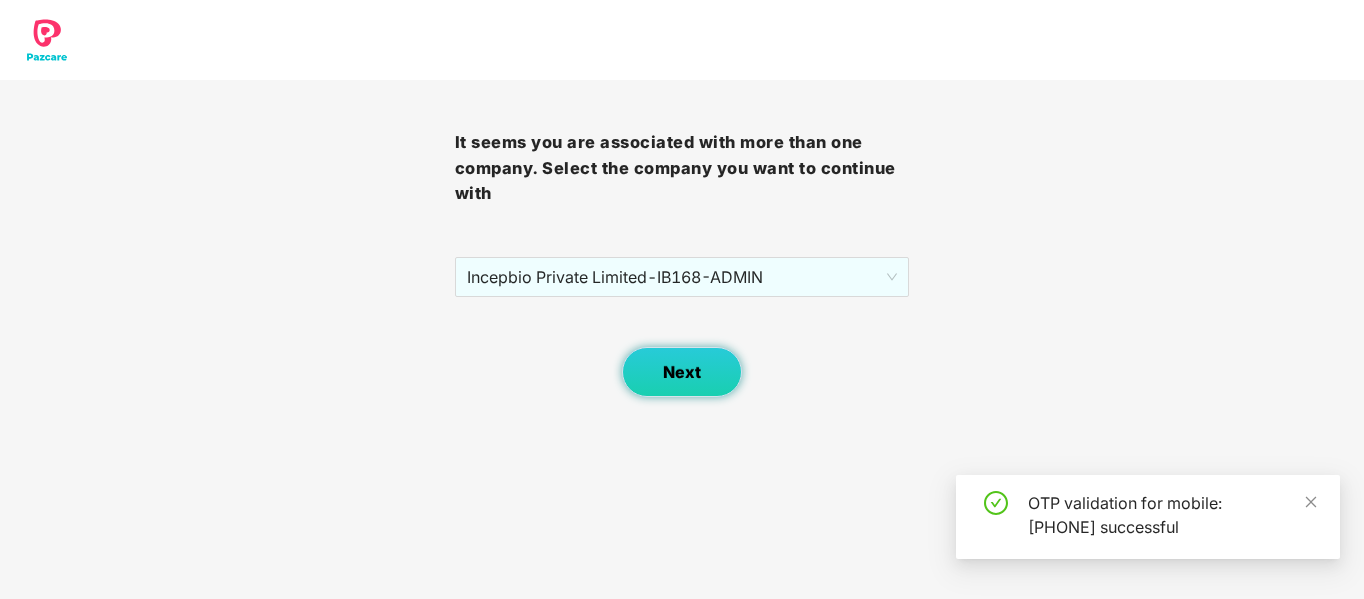 click on "Next" at bounding box center (682, 372) 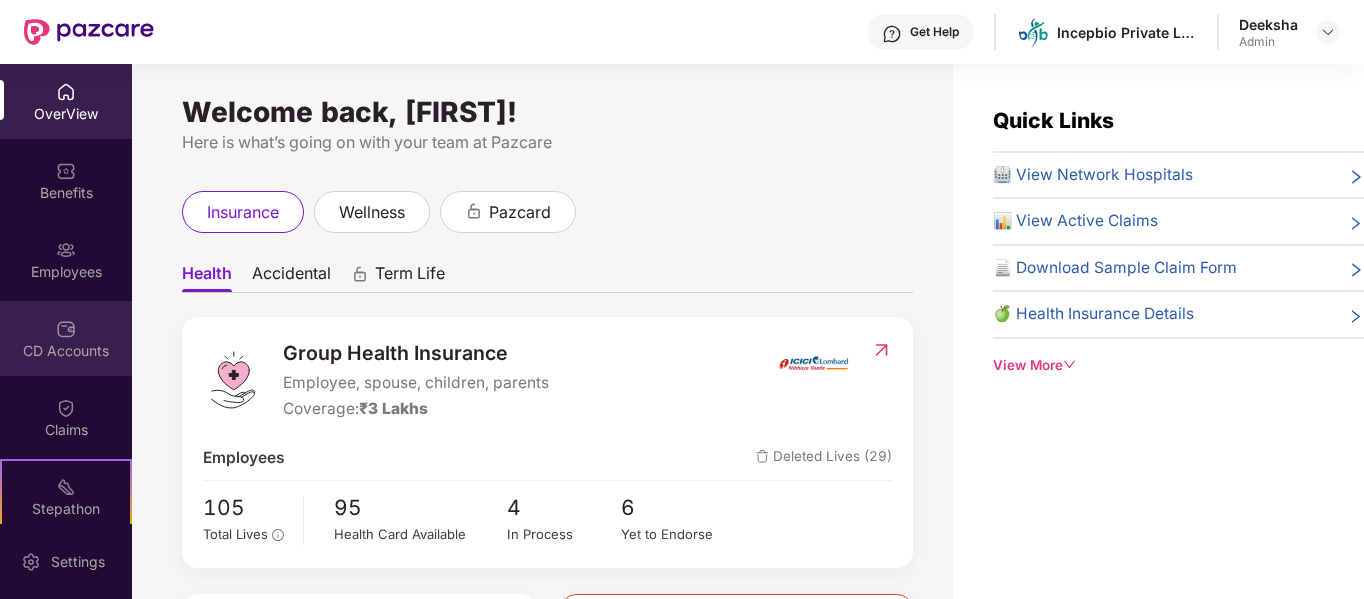 click on "CD Accounts" at bounding box center (66, 351) 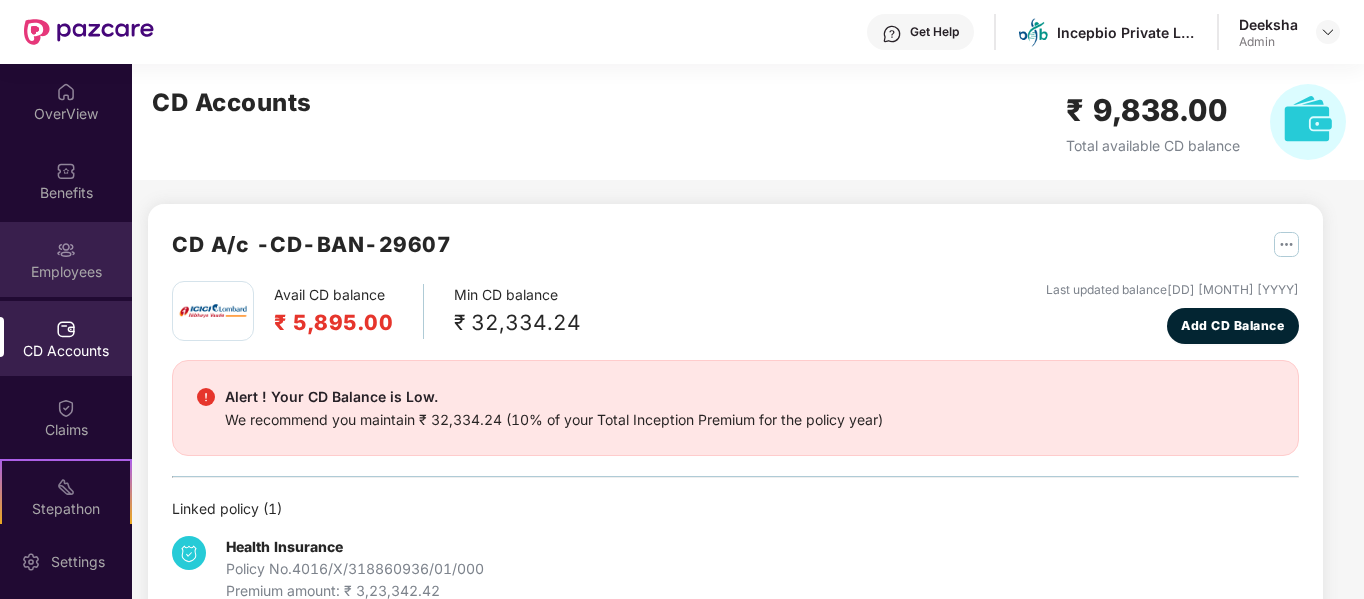click on "Employees" at bounding box center (66, 272) 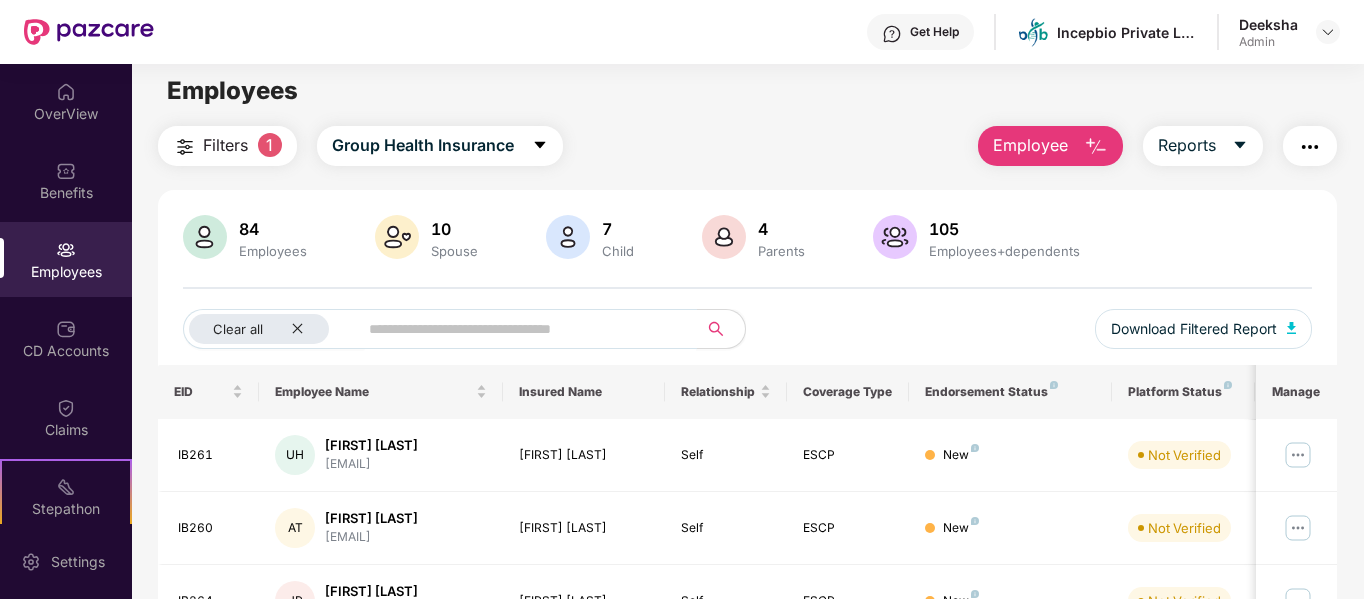 scroll, scrollTop: 0, scrollLeft: 0, axis: both 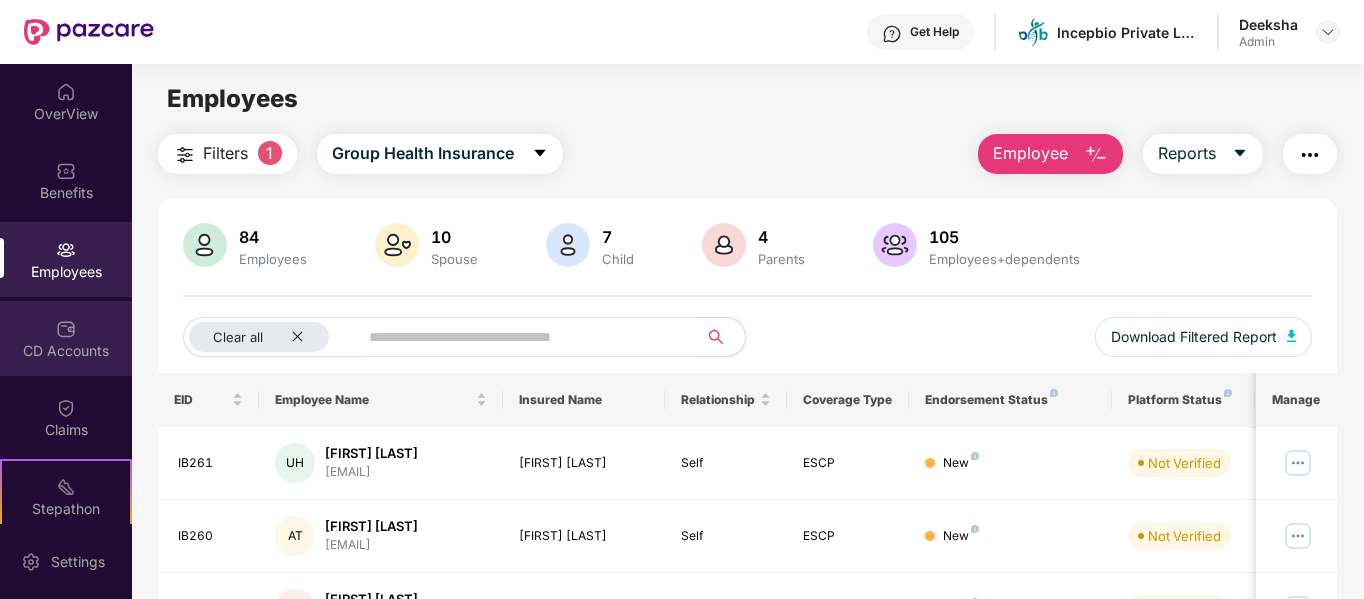 click on "CD Accounts" at bounding box center (66, 351) 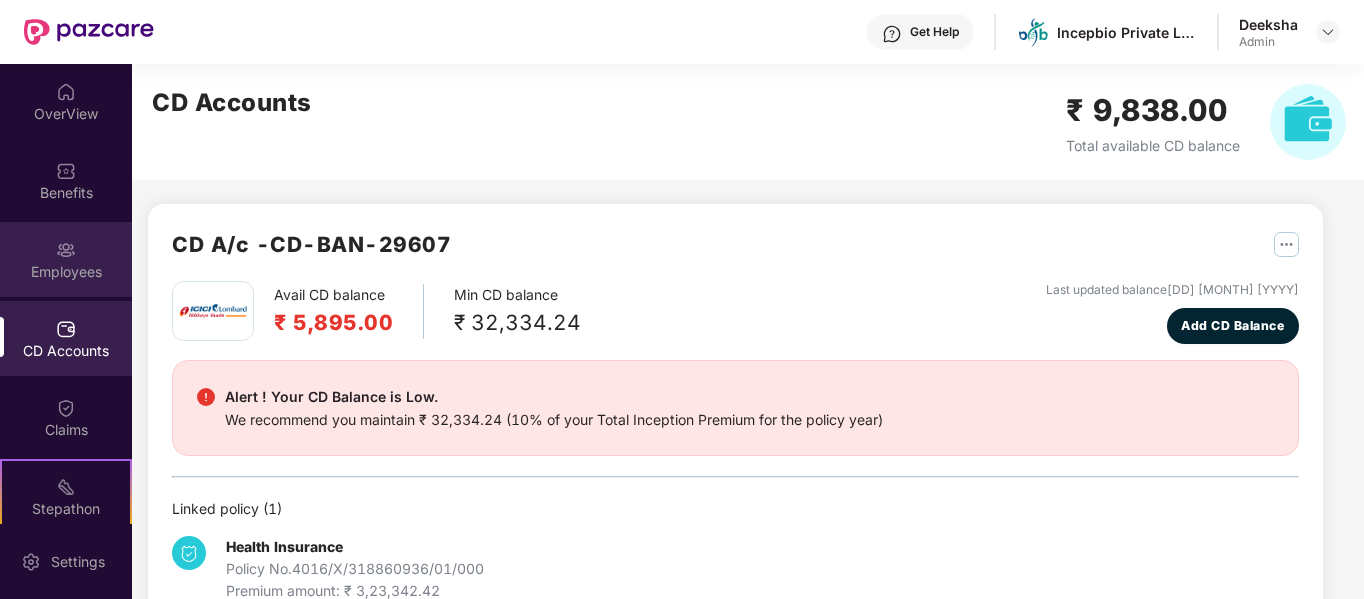 click on "Employees" at bounding box center [66, 272] 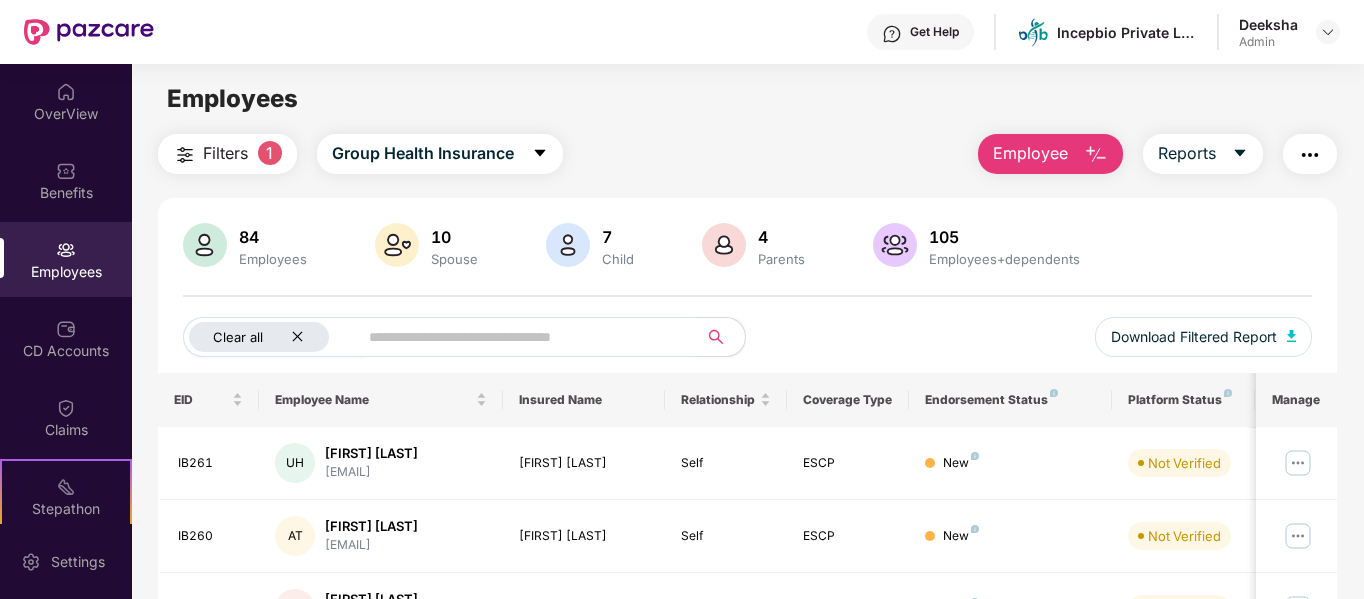 click 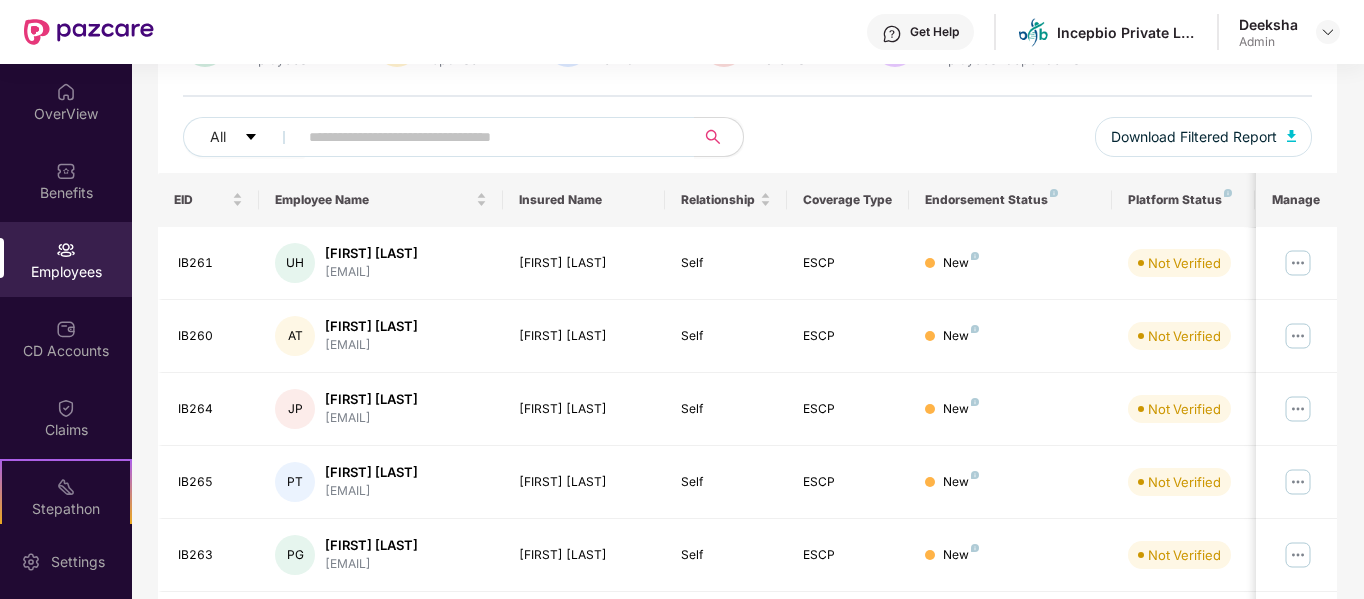 scroll, scrollTop: 300, scrollLeft: 0, axis: vertical 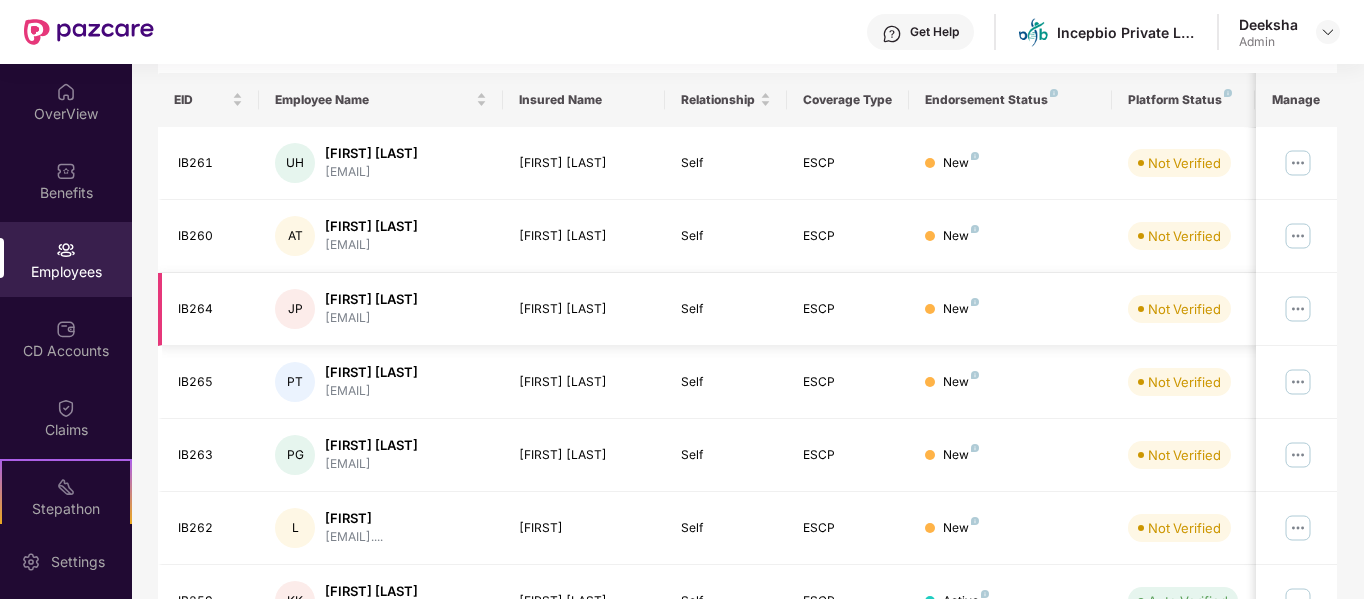 click at bounding box center (1298, 309) 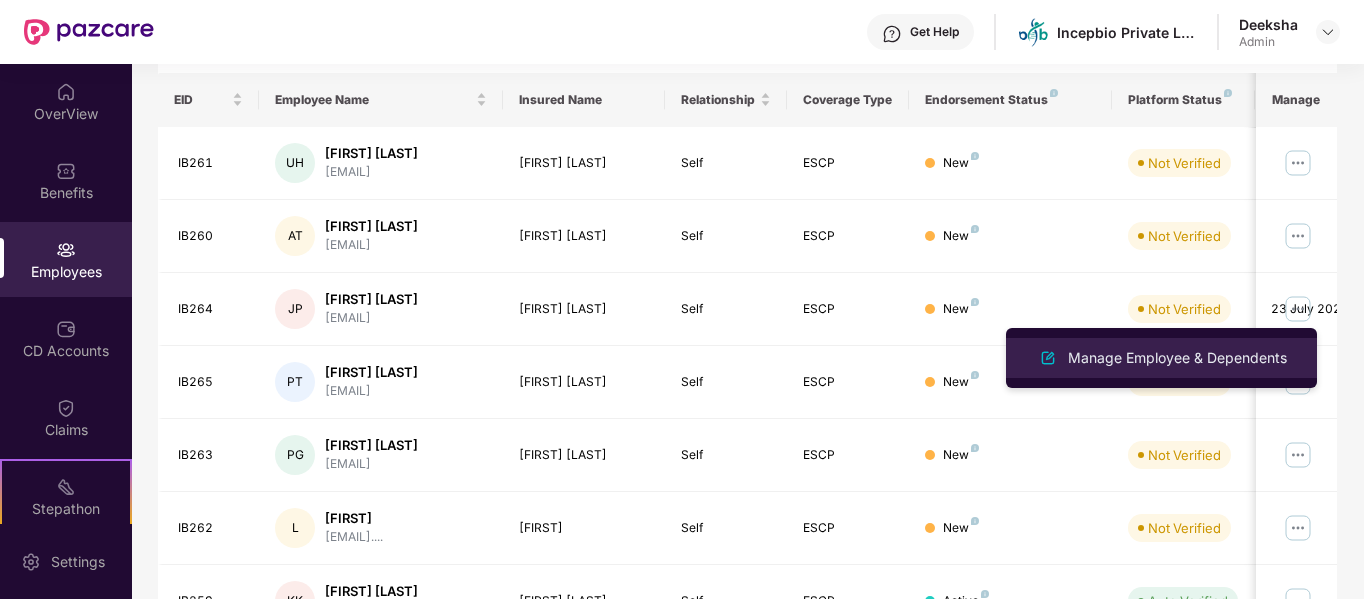 click on "Manage Employee & Dependents" at bounding box center (1177, 358) 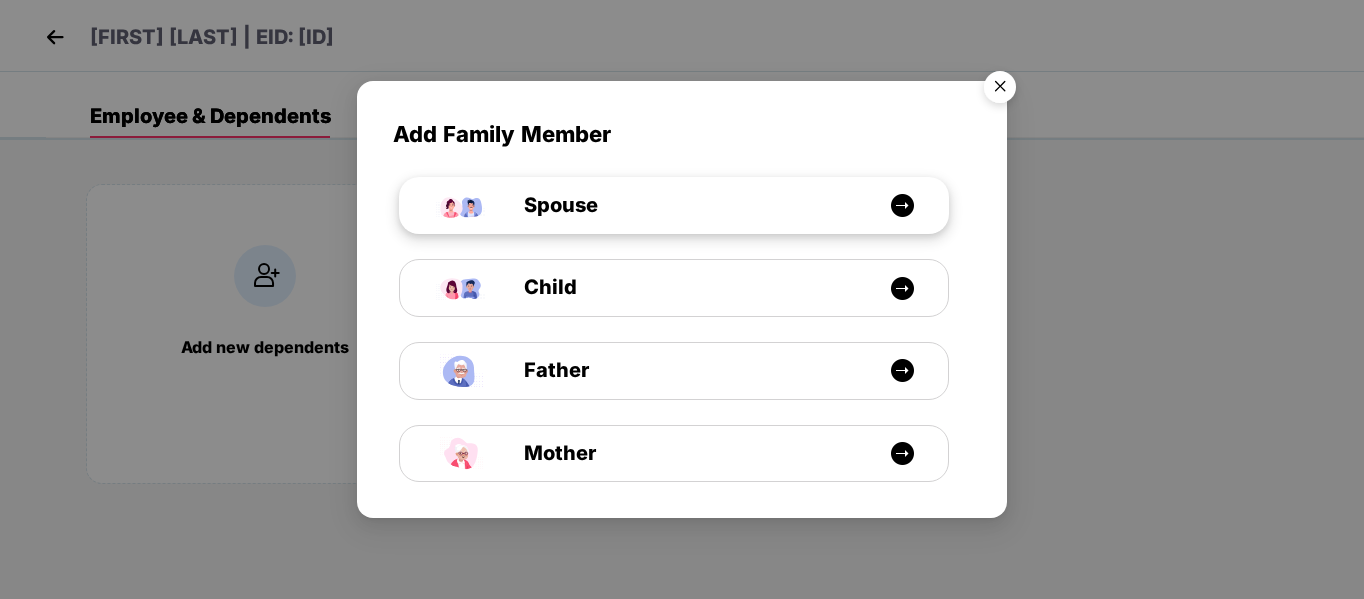 click at bounding box center (902, 205) 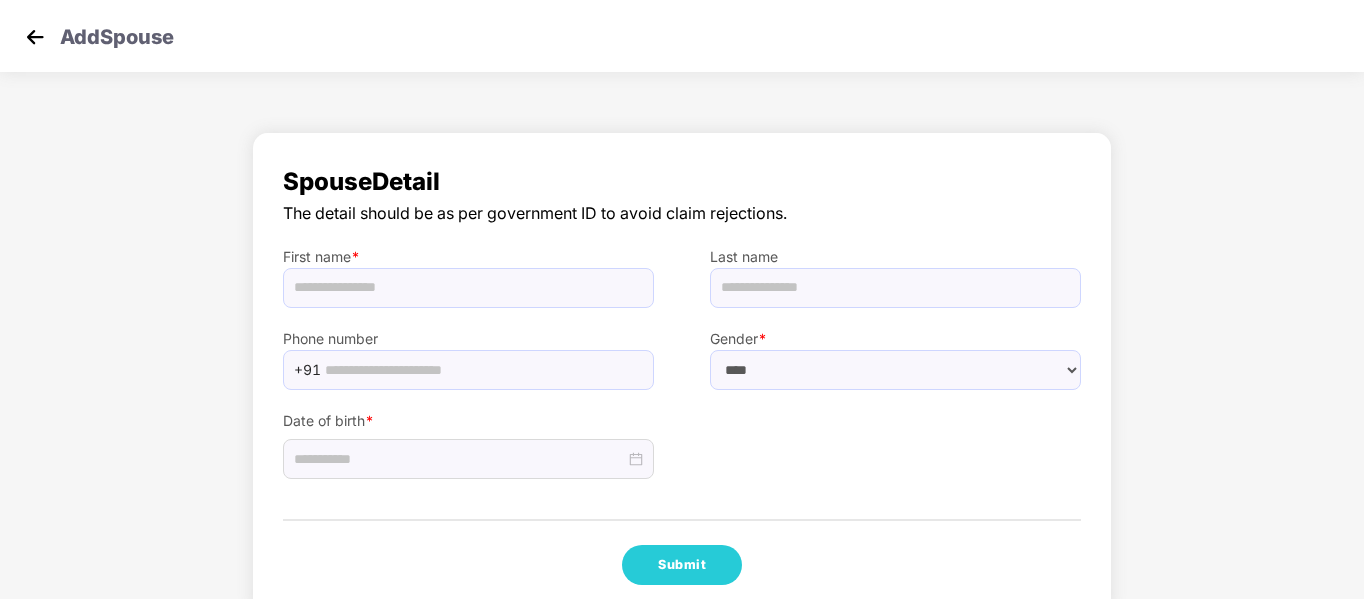 select on "******" 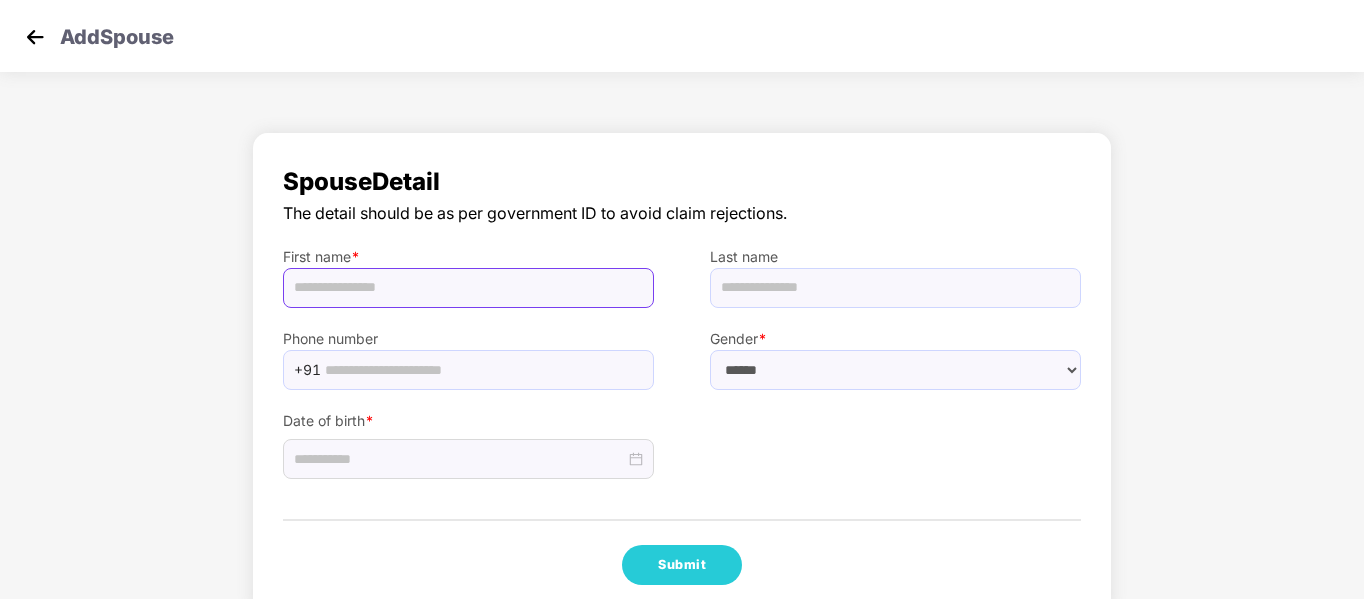 click at bounding box center (468, 288) 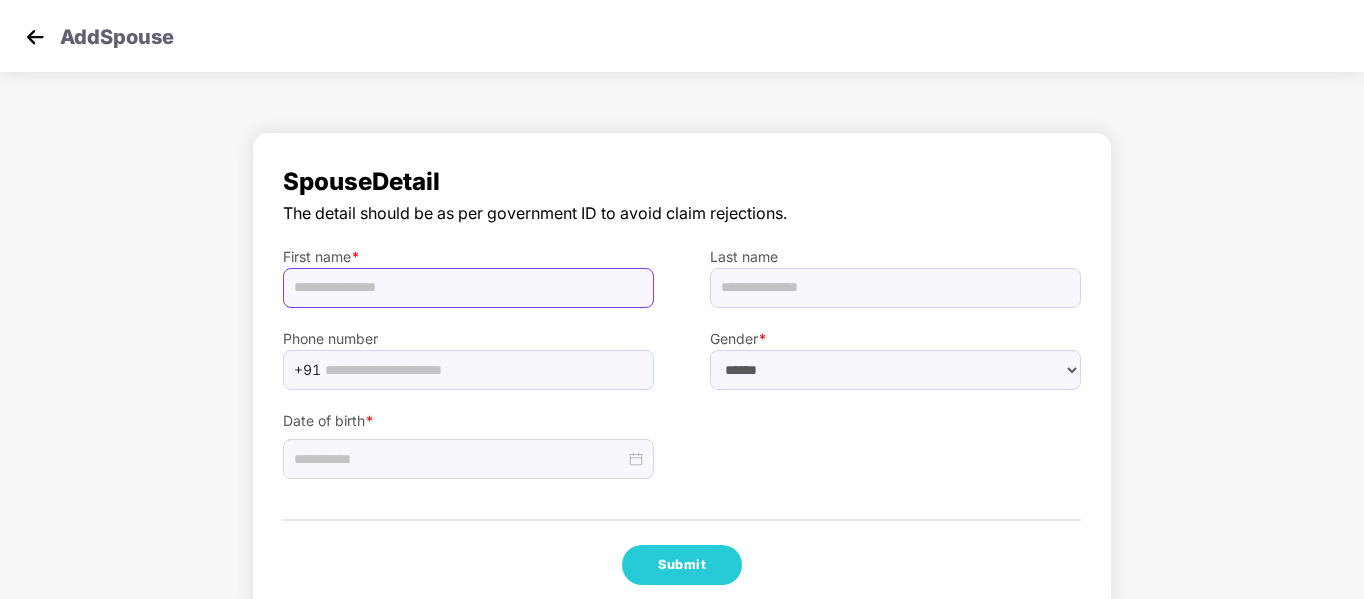 click at bounding box center [468, 288] 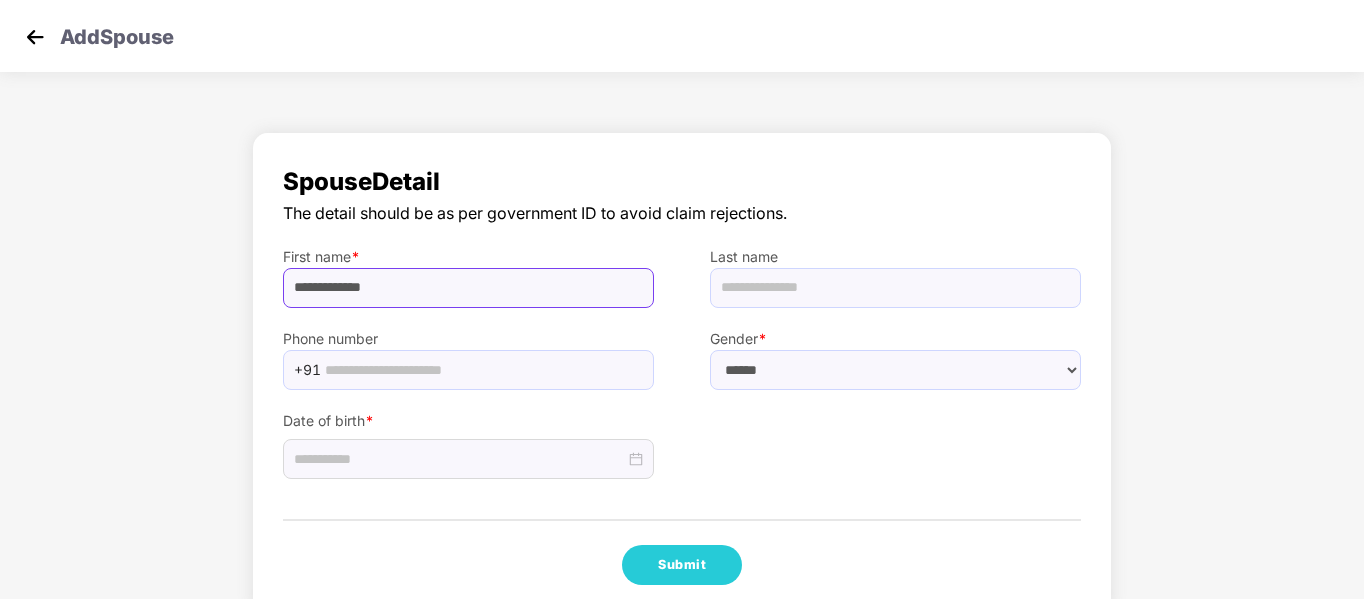 type on "**********" 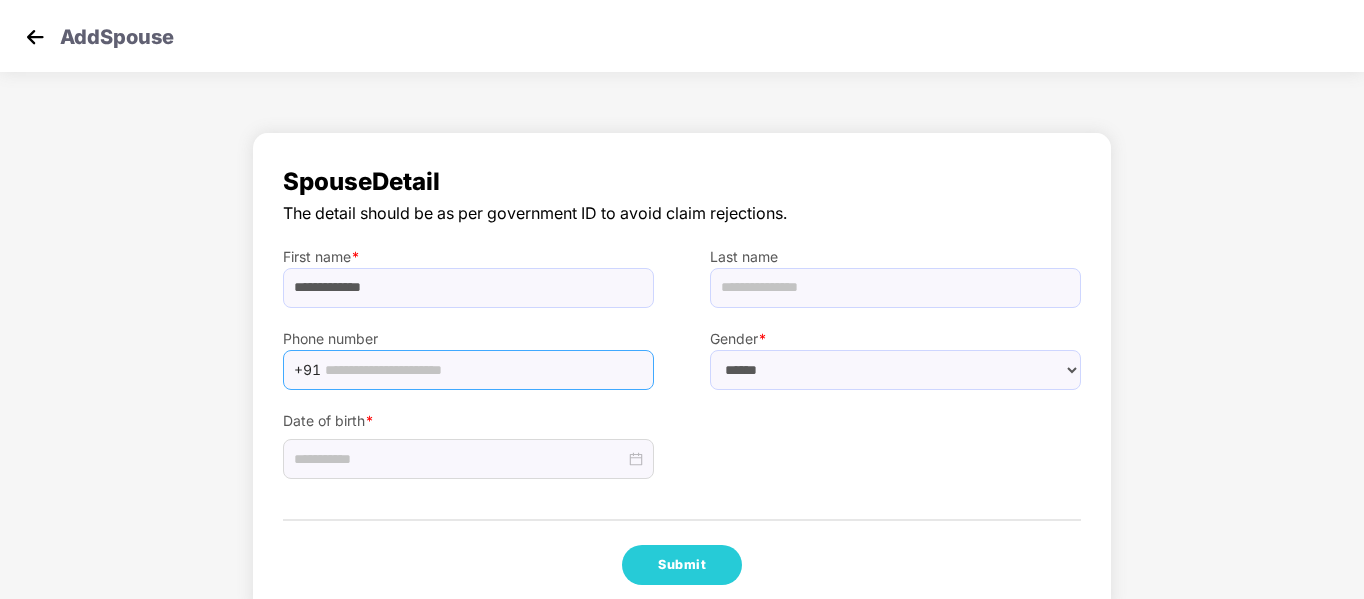 click at bounding box center (483, 370) 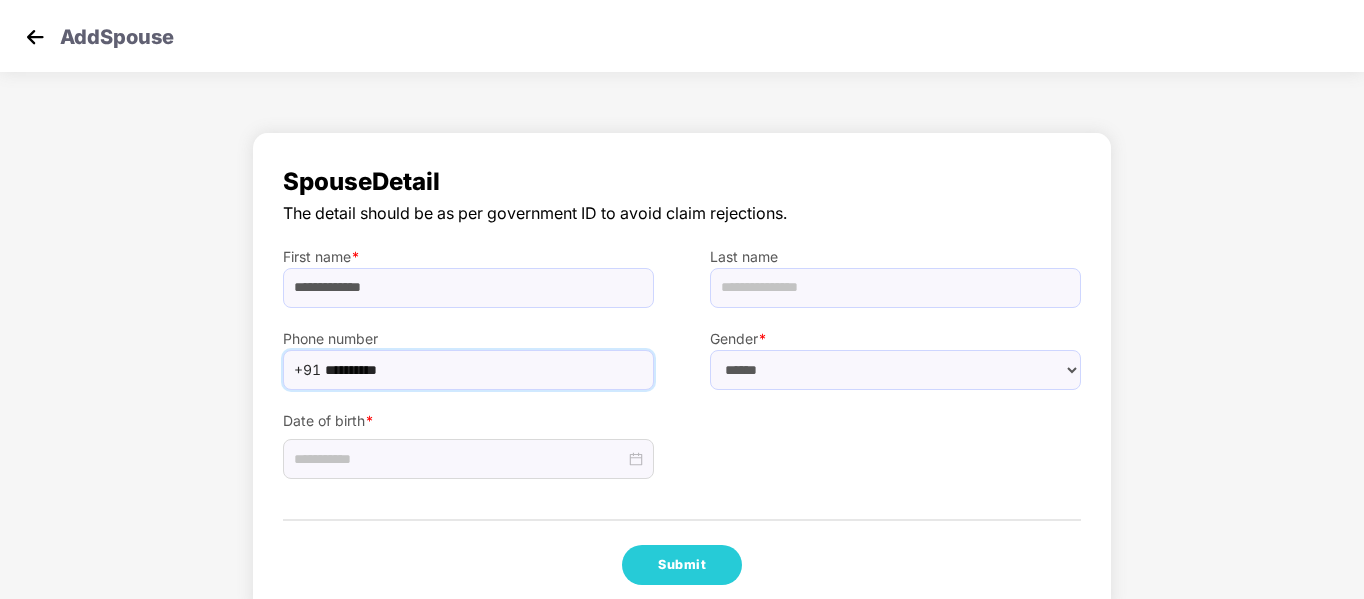 type on "**********" 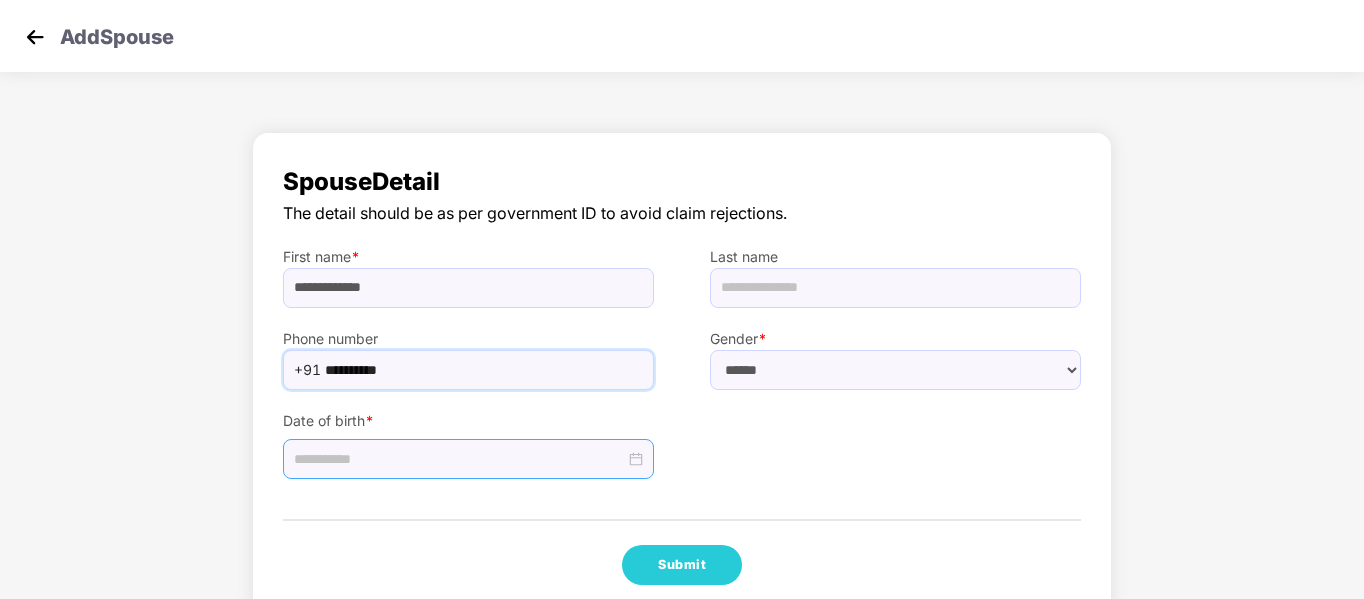 click at bounding box center (459, 459) 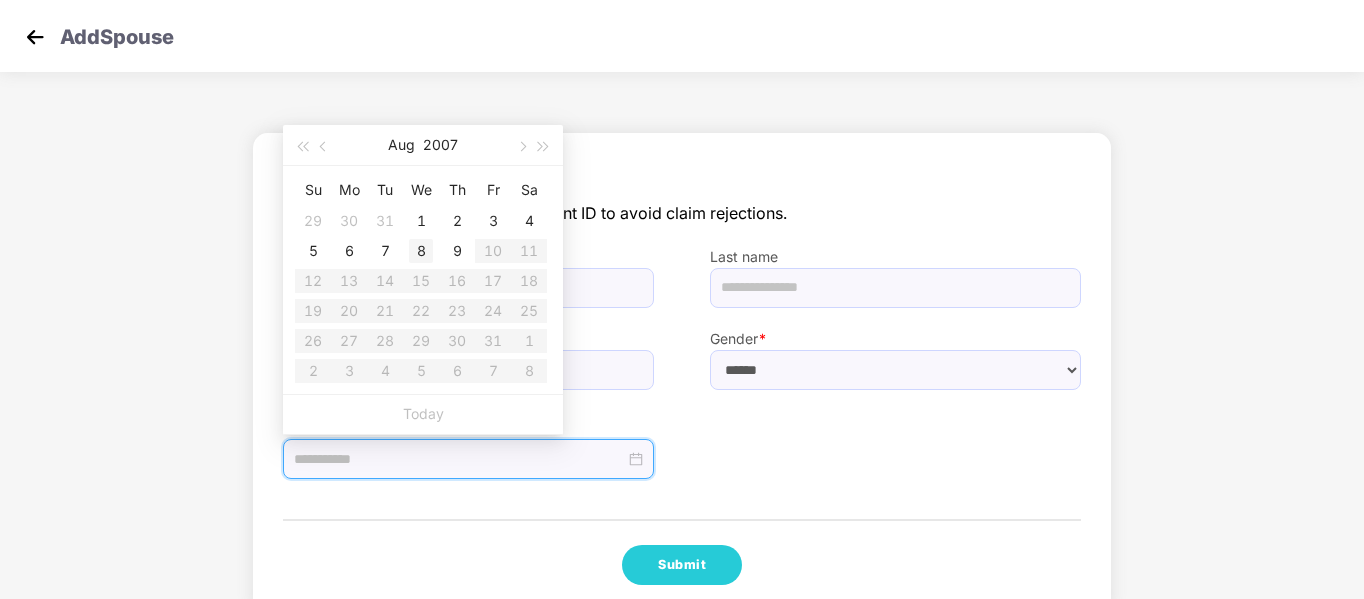 type on "**********" 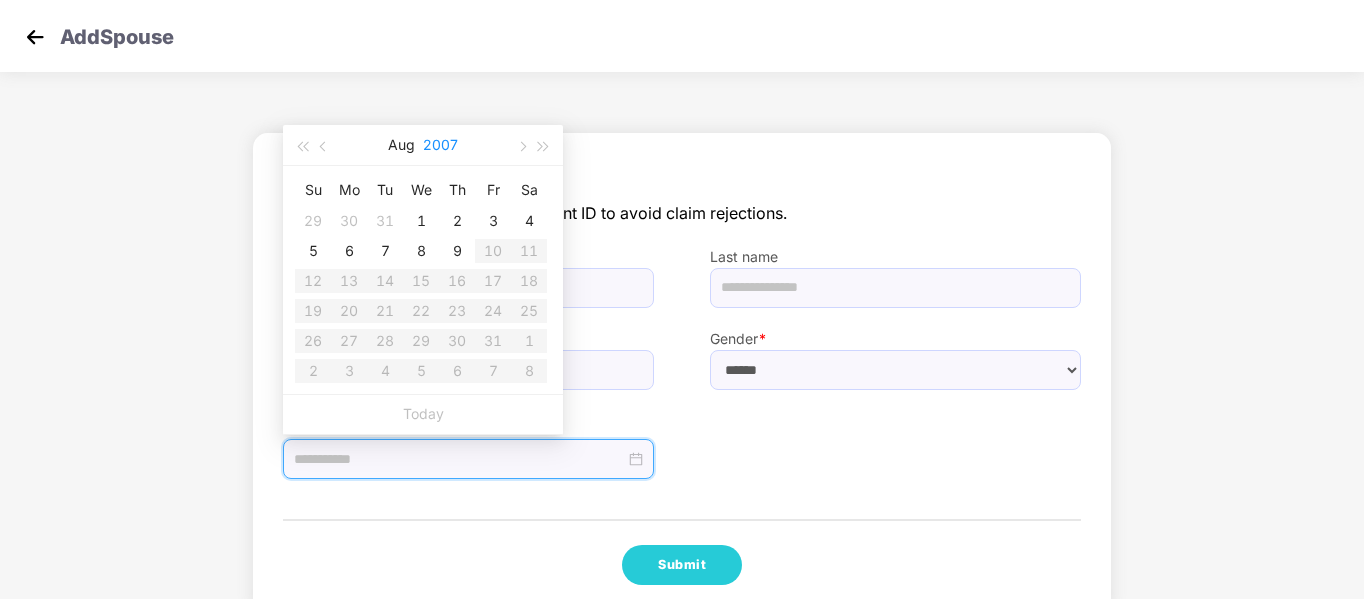 click on "2007" at bounding box center (440, 145) 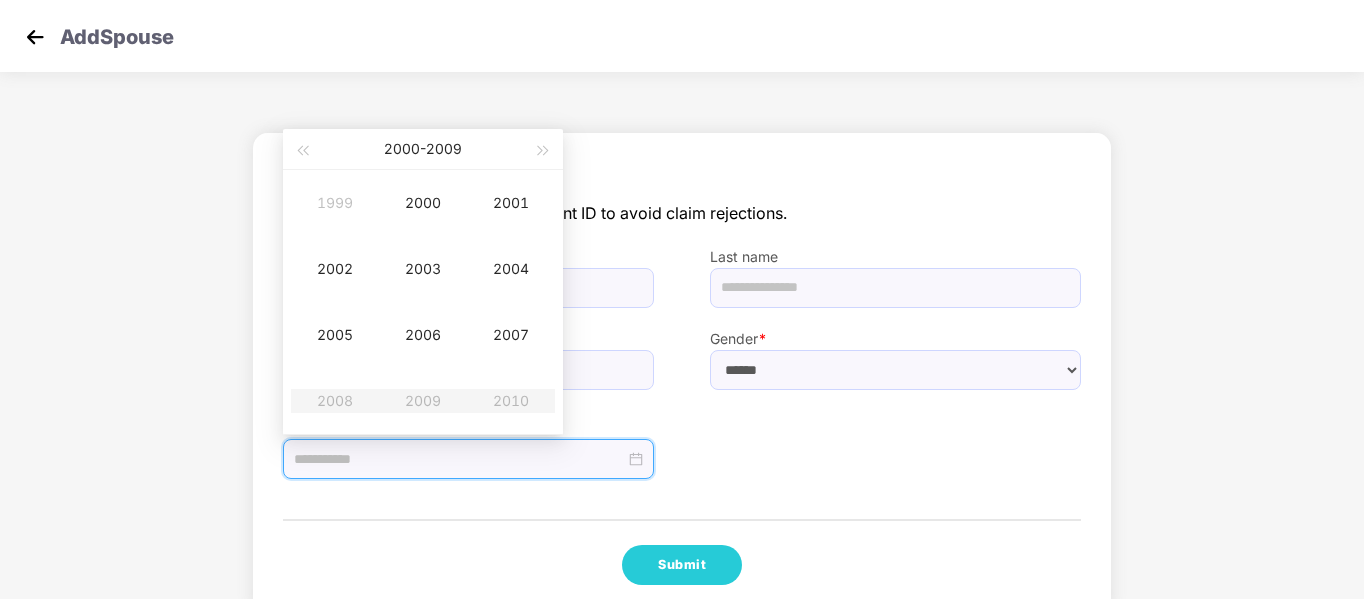 type on "**********" 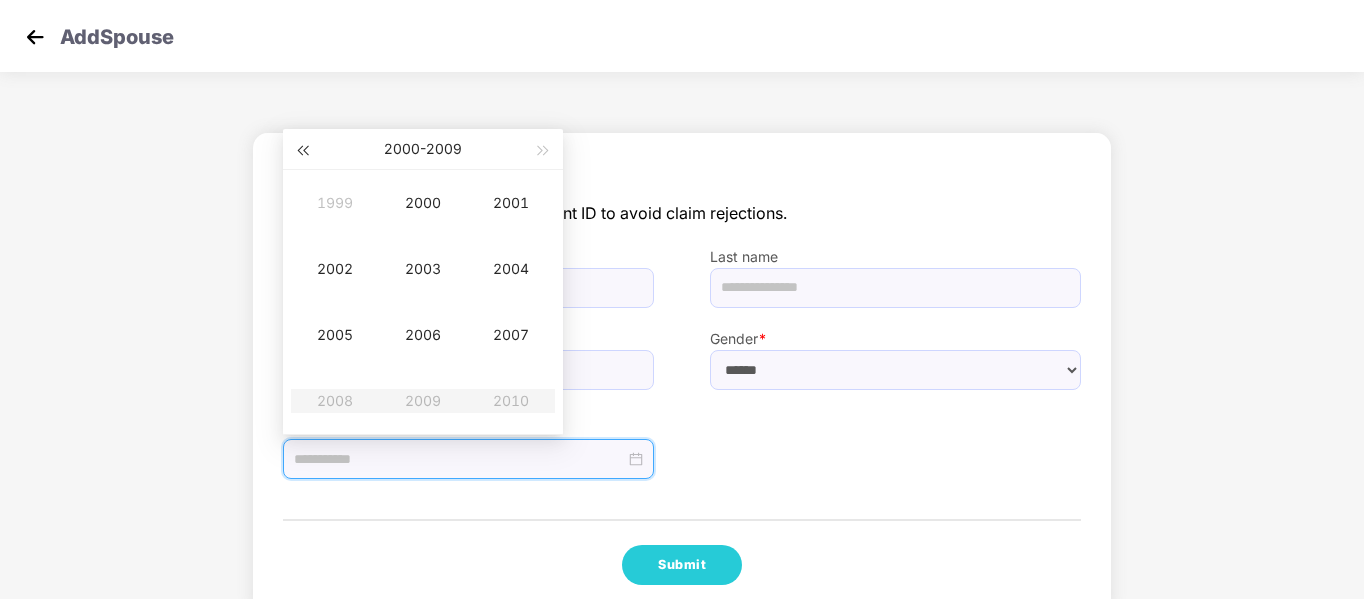 click at bounding box center [302, 151] 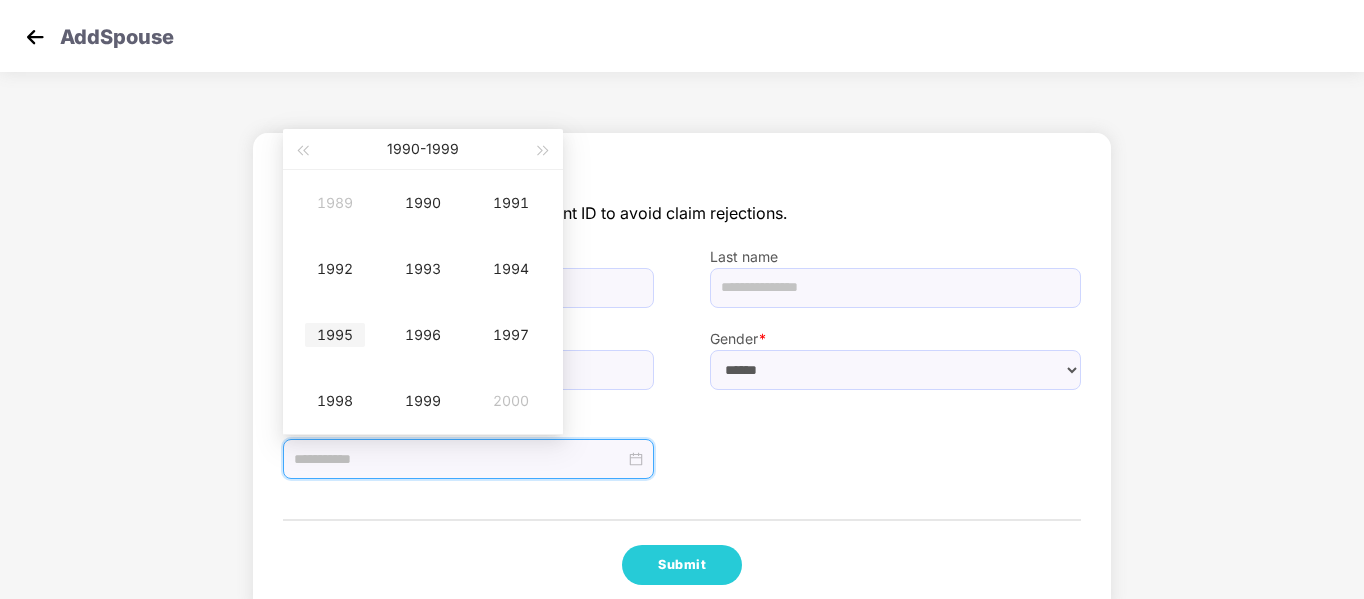 type on "**********" 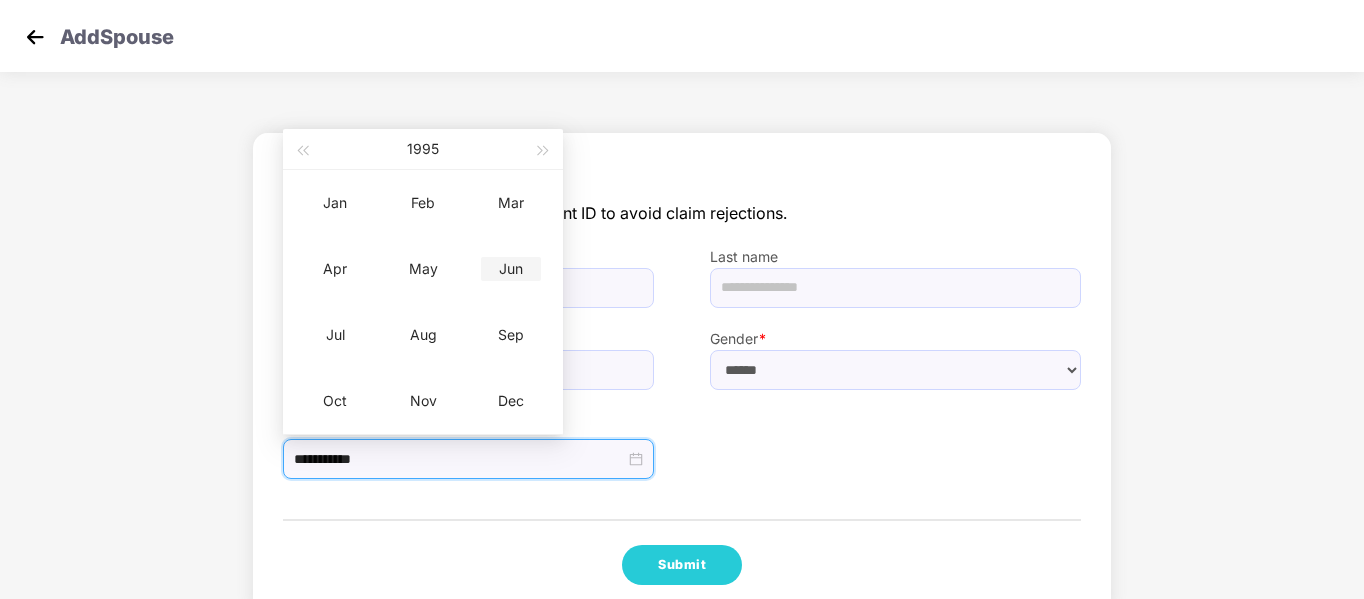 type on "**********" 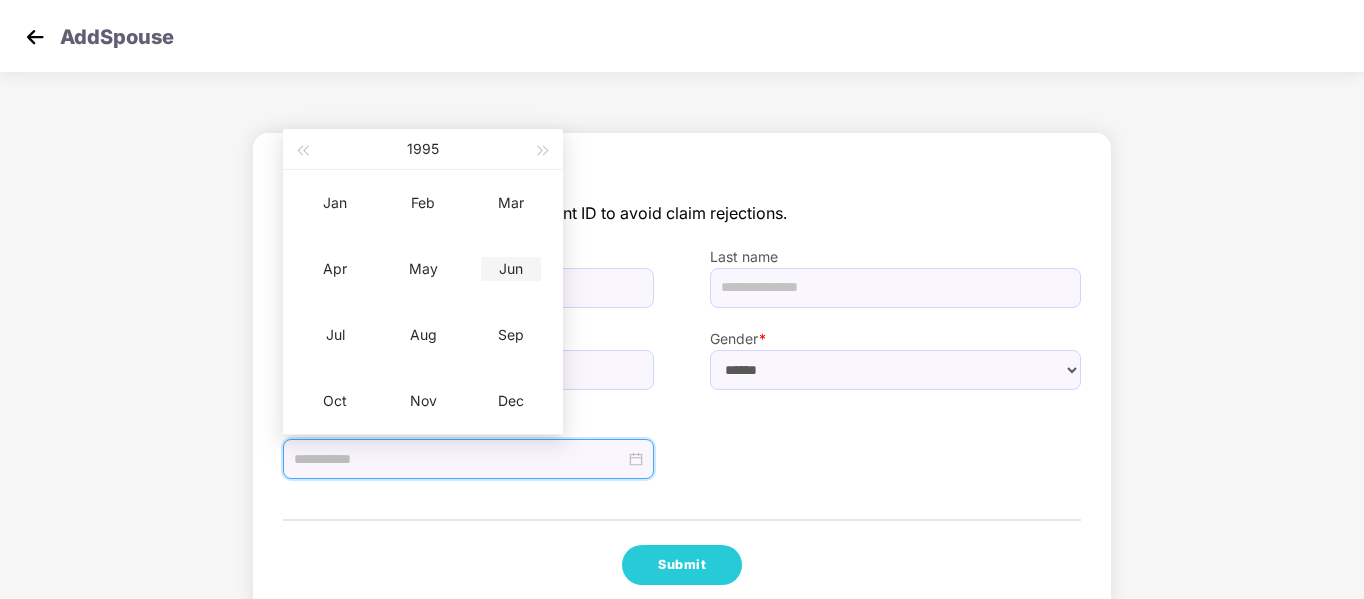 click on "Jun" at bounding box center [511, 269] 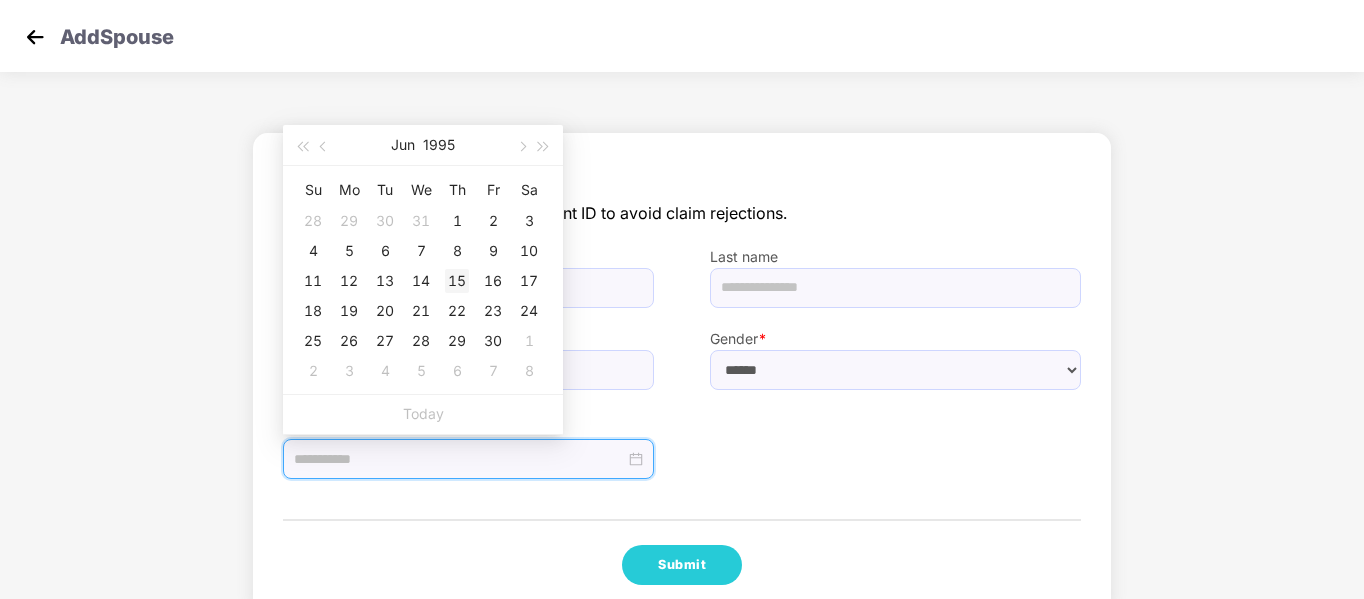 type on "**********" 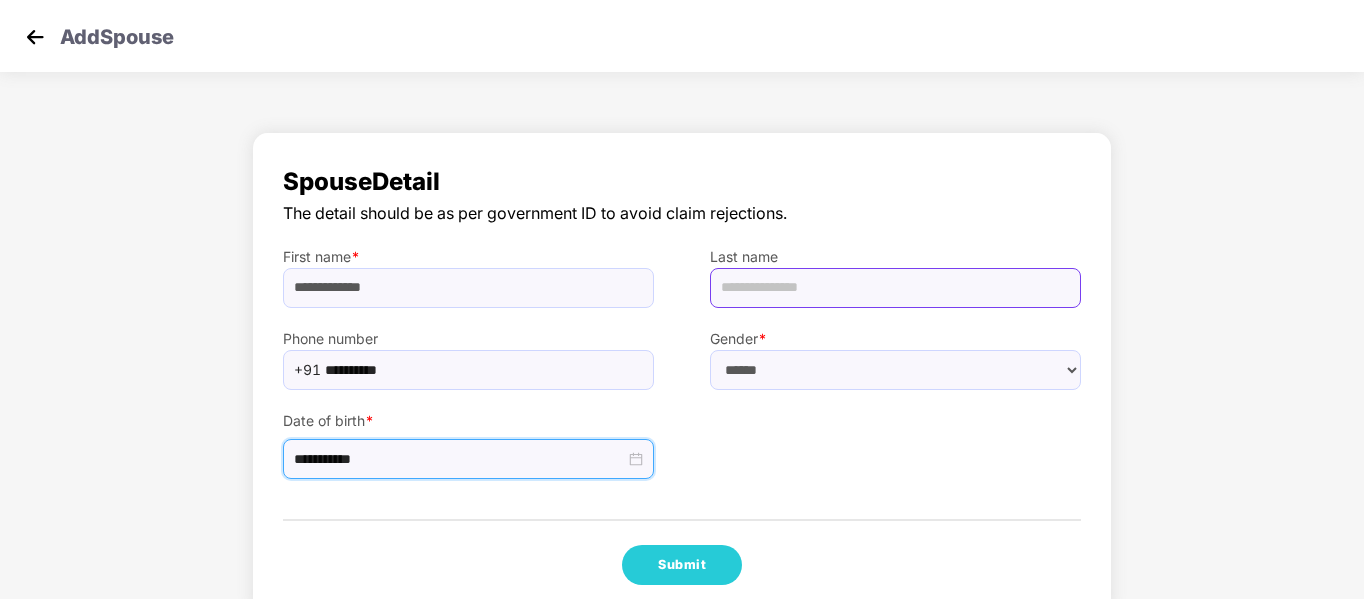 click at bounding box center (895, 288) 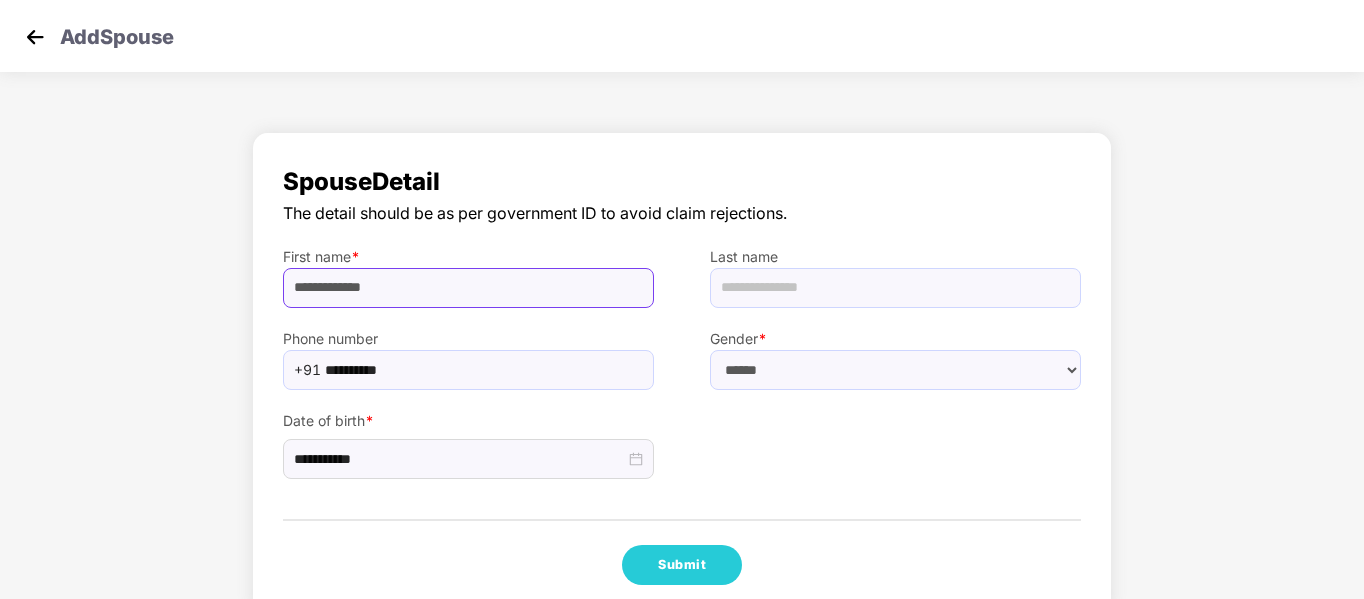 drag, startPoint x: 438, startPoint y: 287, endPoint x: 354, endPoint y: 288, distance: 84.00595 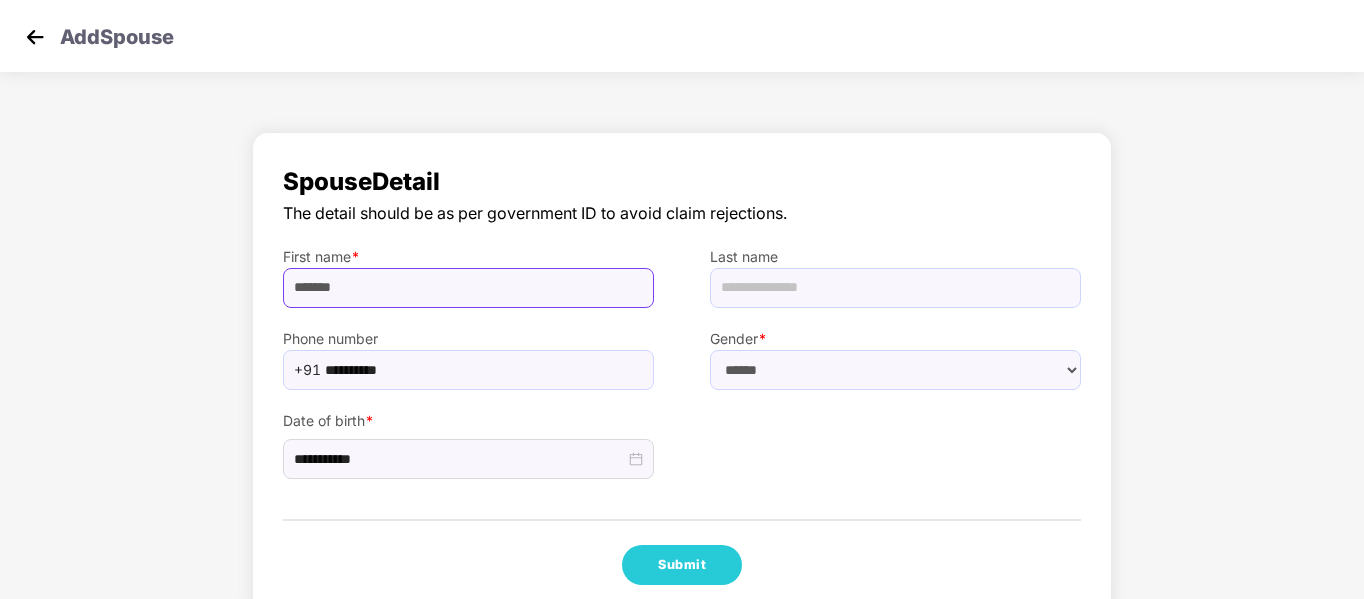 type on "******" 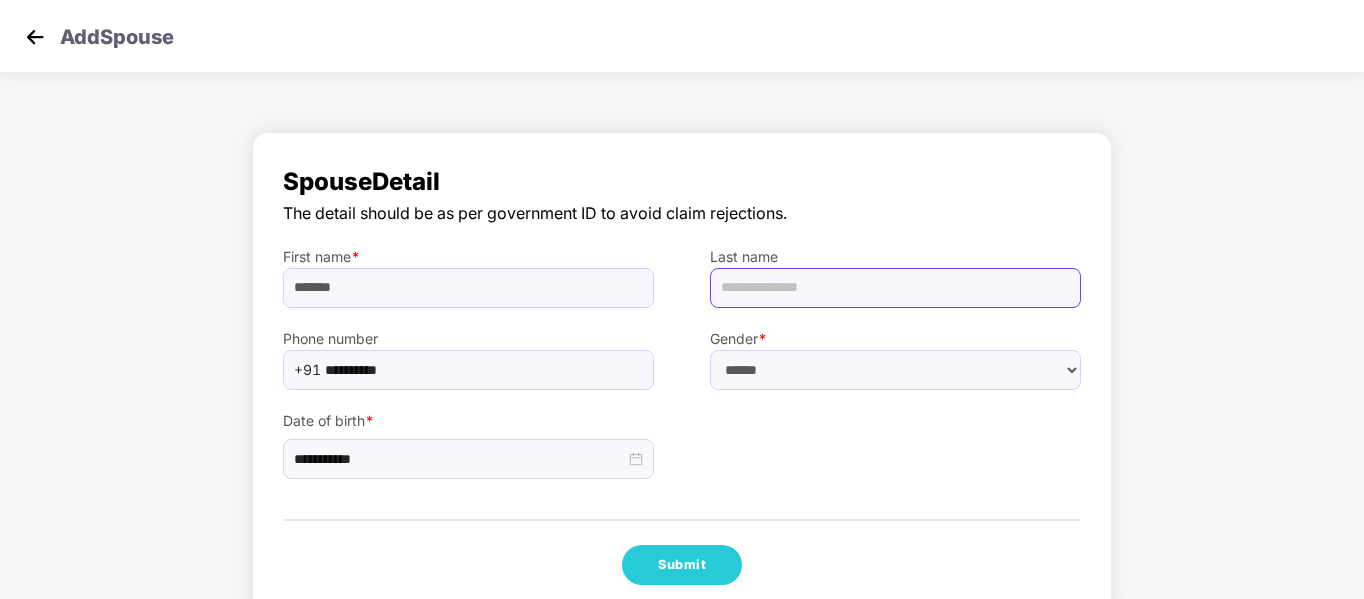 click at bounding box center [895, 288] 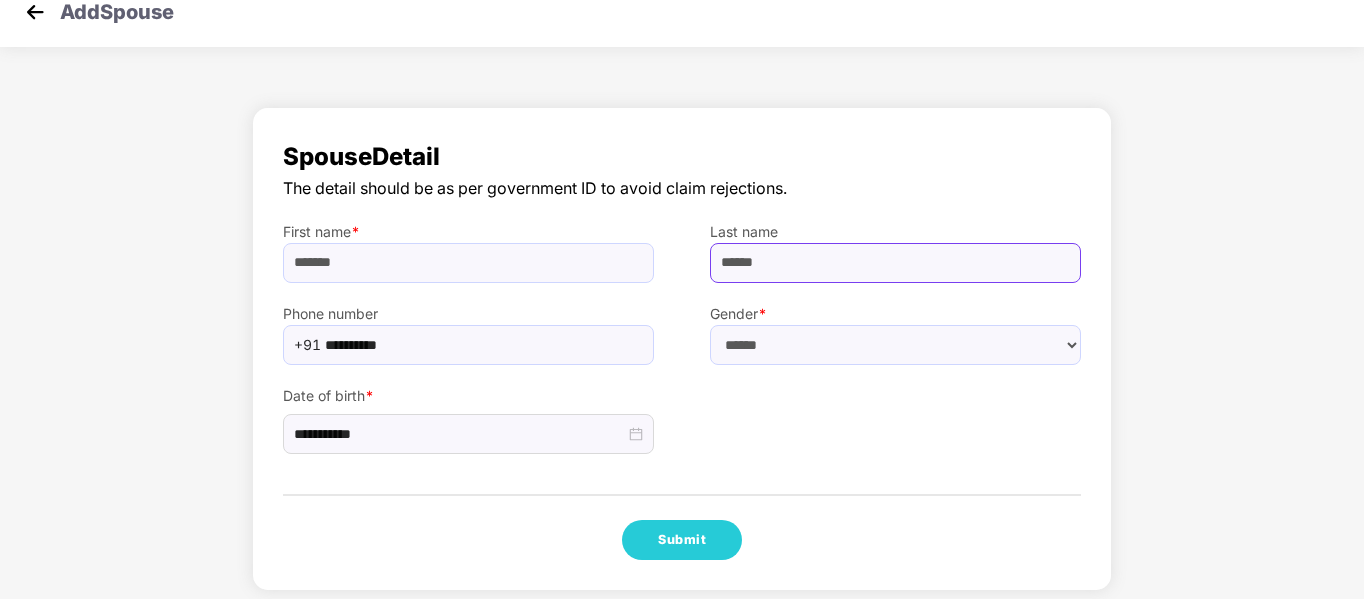 scroll, scrollTop: 37, scrollLeft: 0, axis: vertical 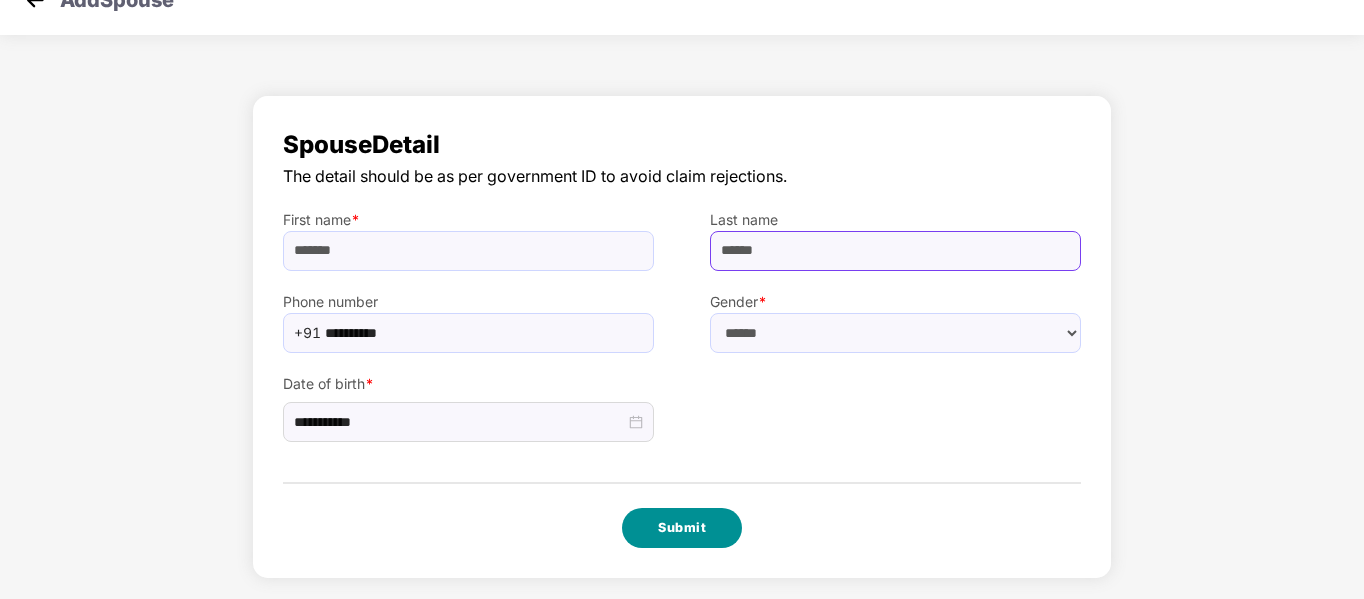 type on "******" 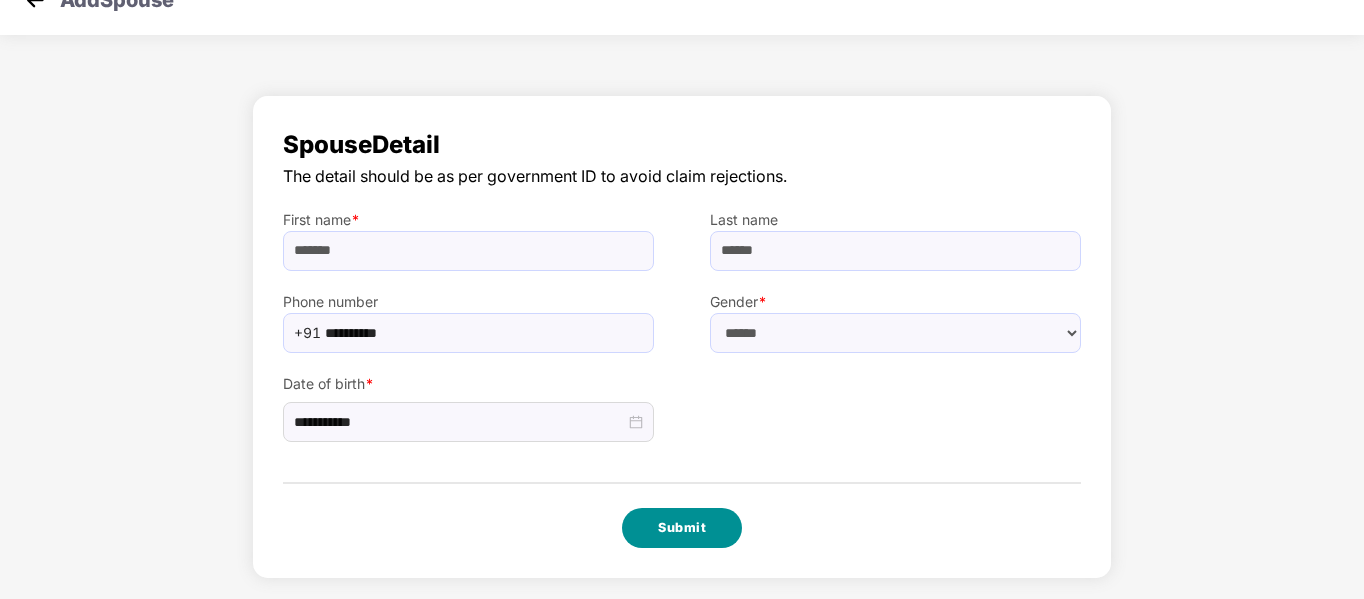 click on "Submit" at bounding box center (682, 528) 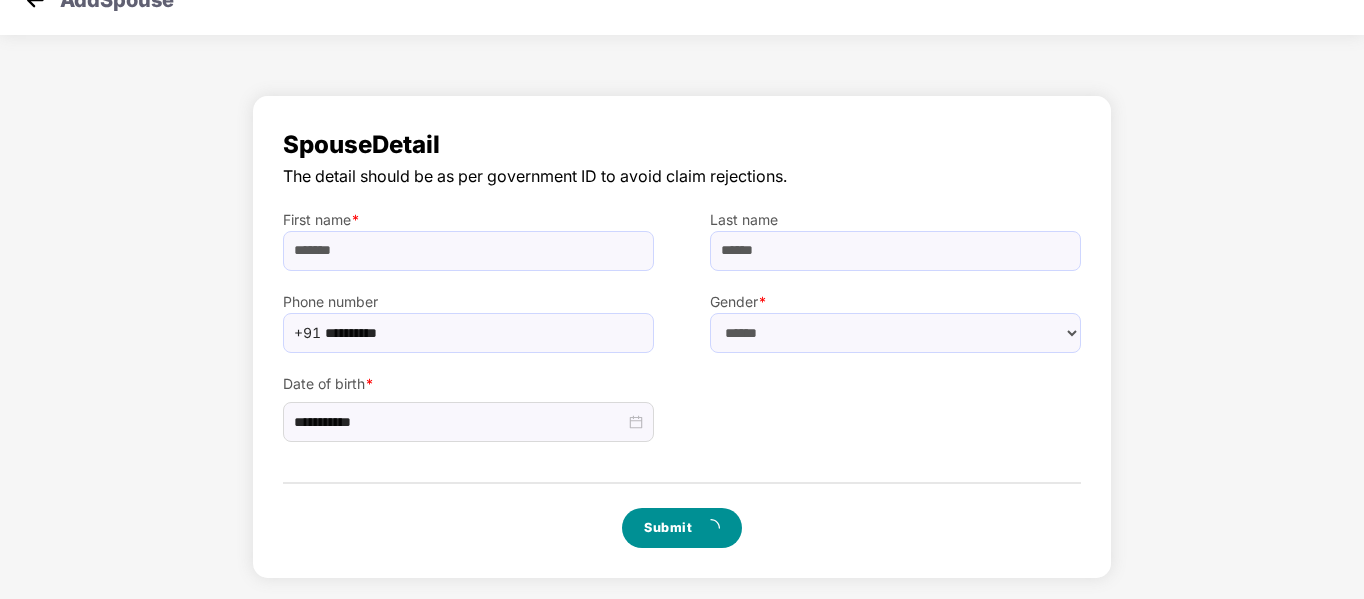 scroll, scrollTop: 0, scrollLeft: 0, axis: both 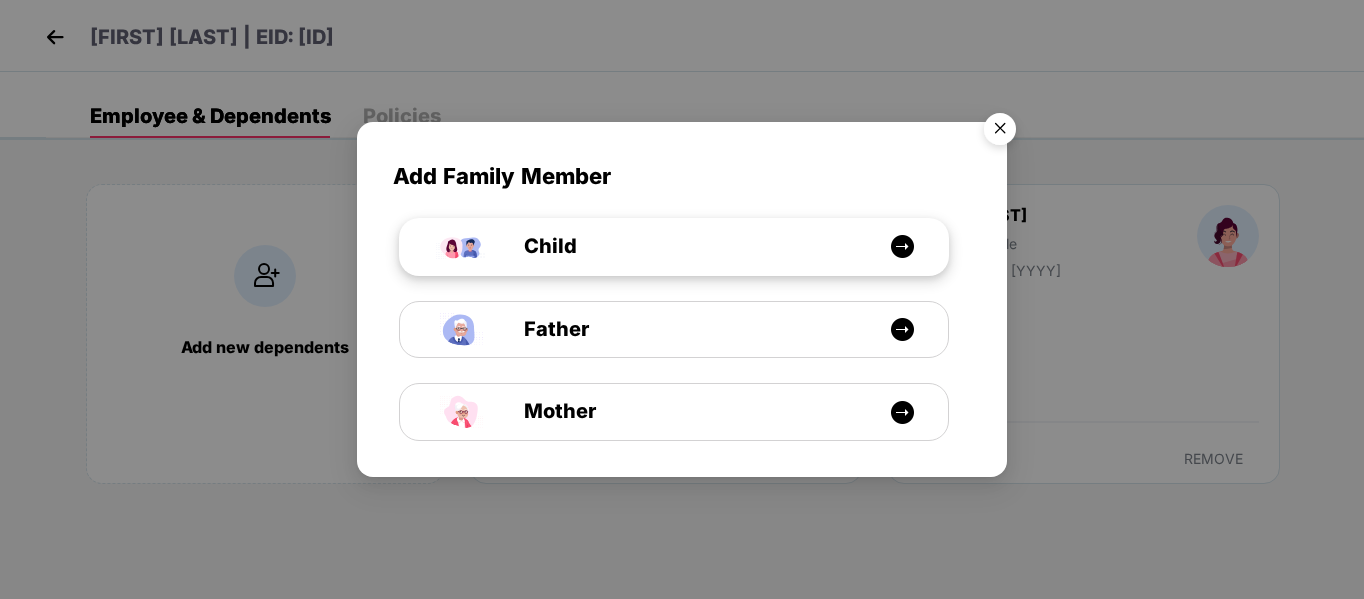 click at bounding box center (902, 246) 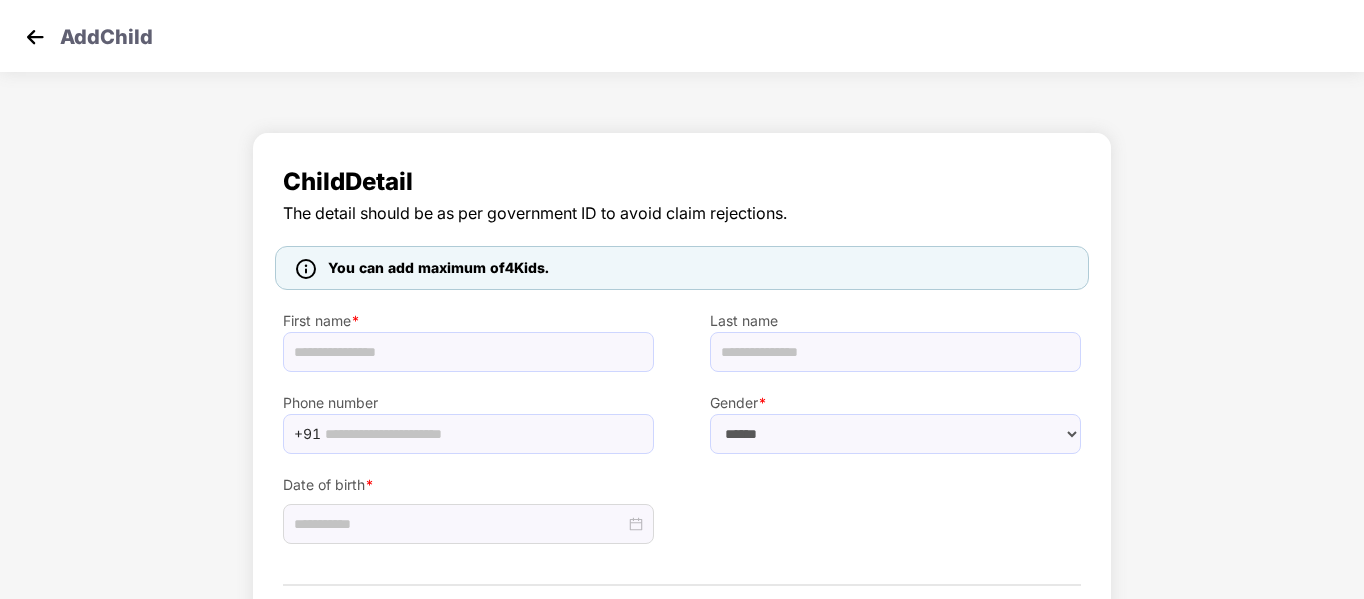 scroll, scrollTop: 100, scrollLeft: 0, axis: vertical 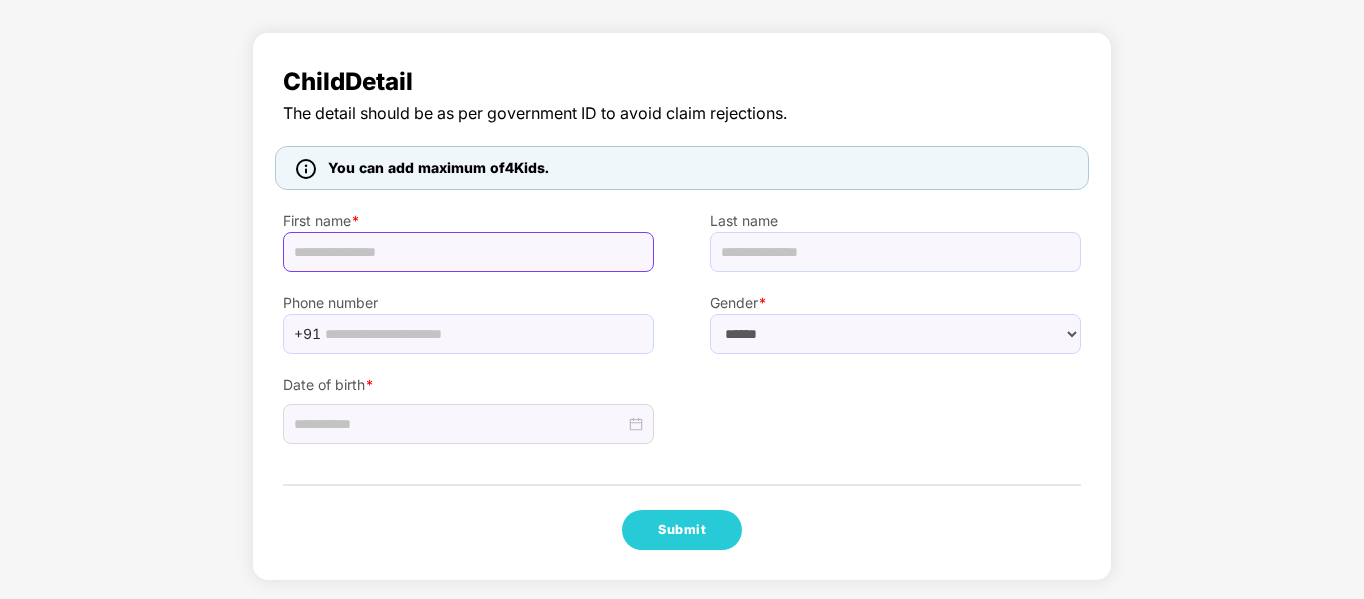 click at bounding box center (468, 252) 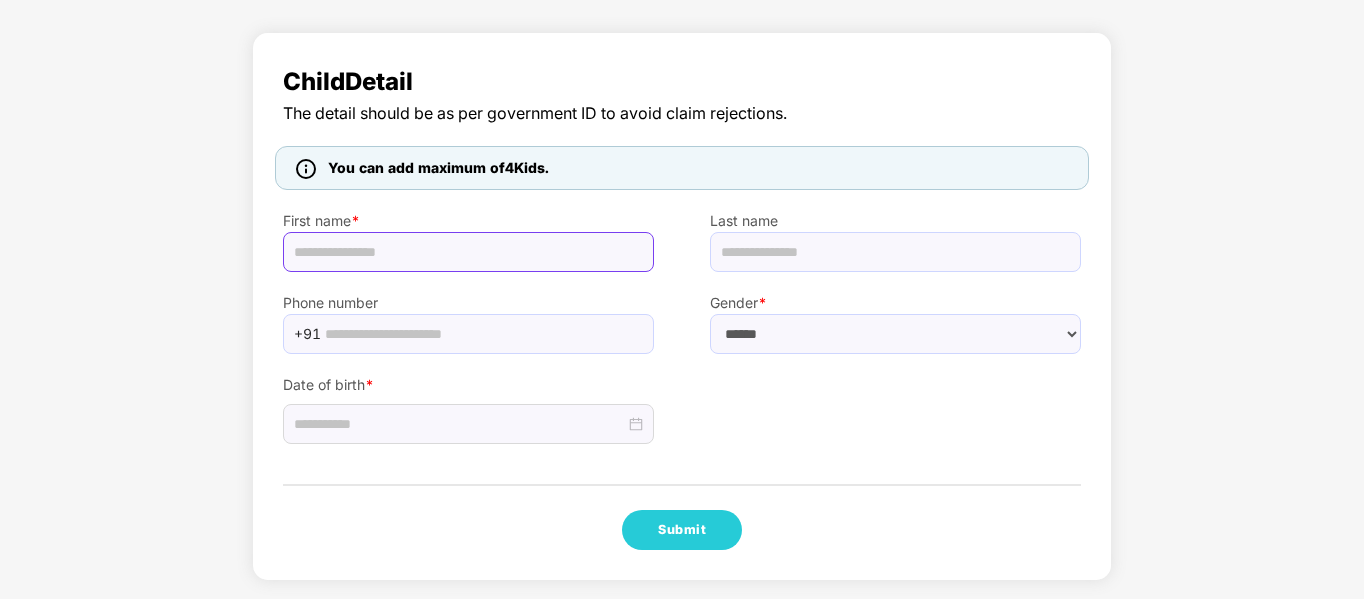 click at bounding box center (468, 252) 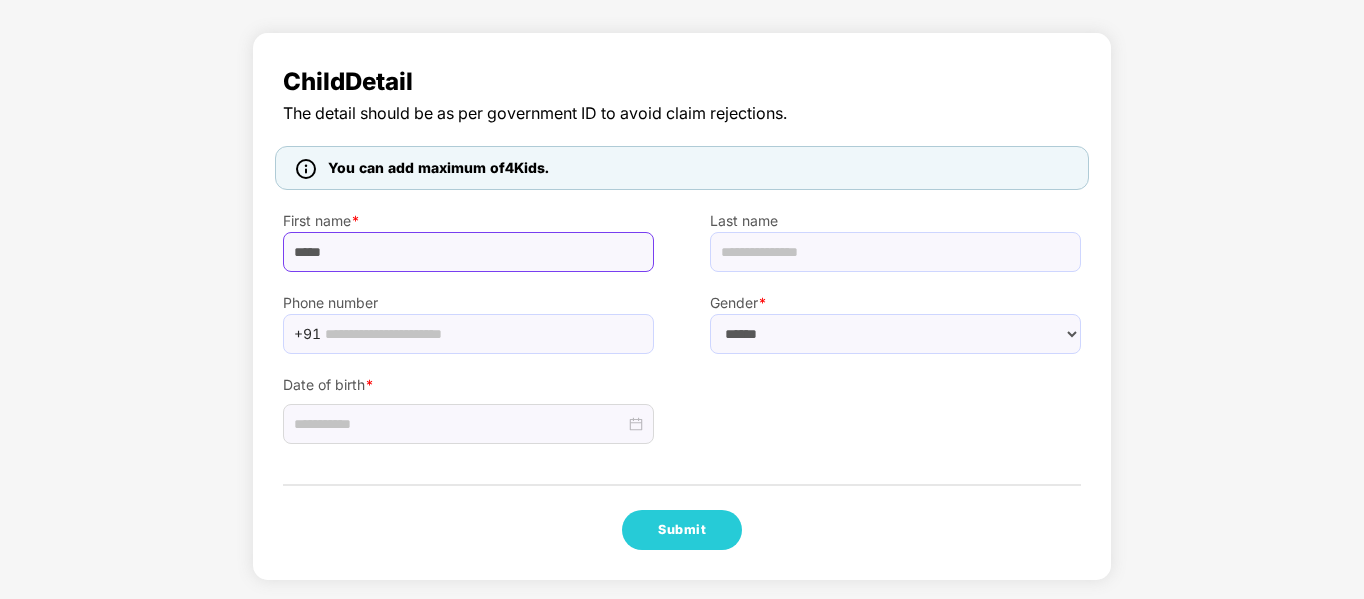 type on "*****" 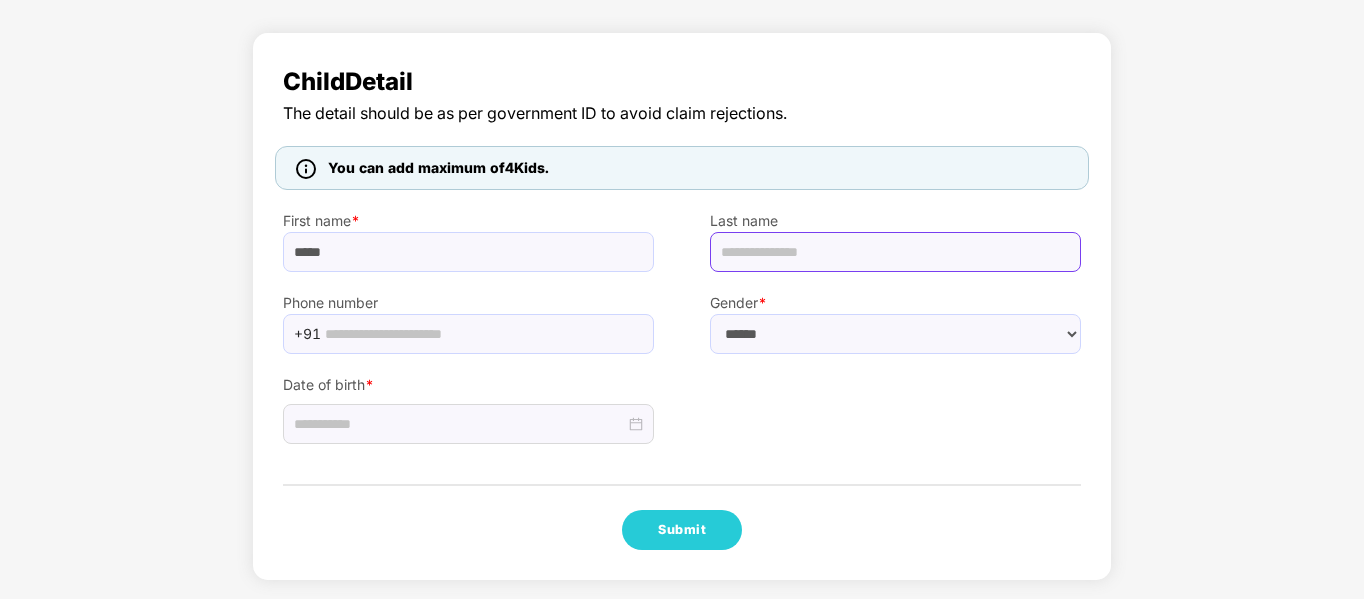 click at bounding box center [895, 252] 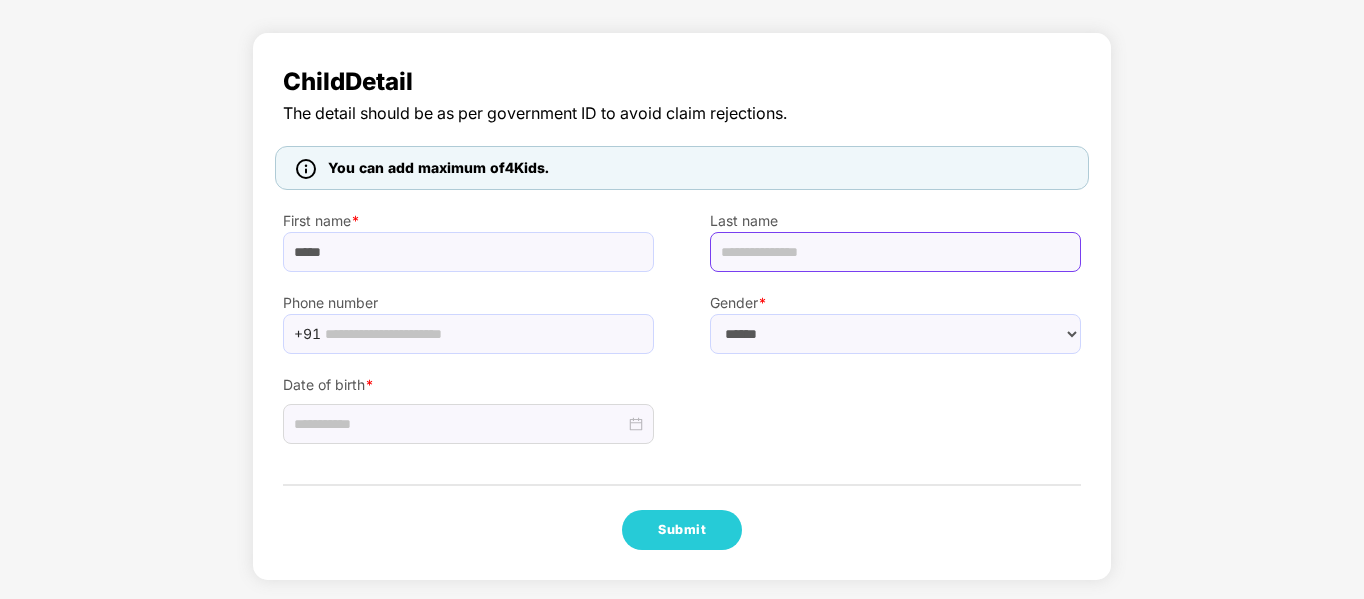 paste on "*******" 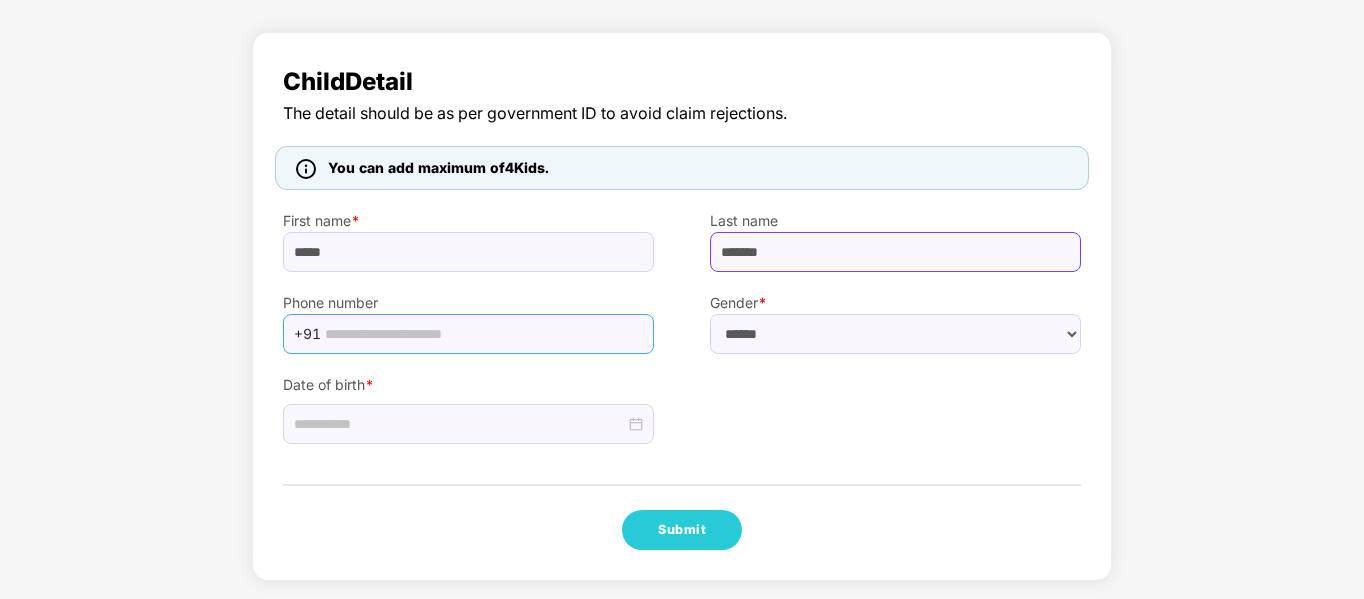 type on "*******" 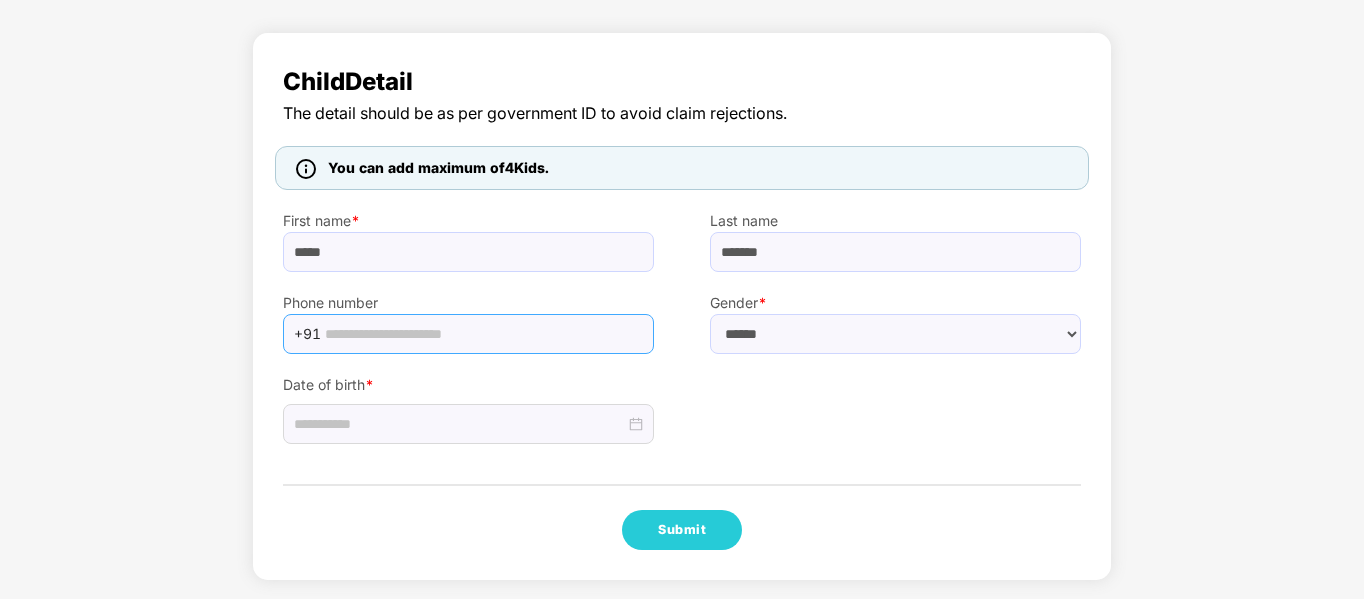 click at bounding box center [483, 334] 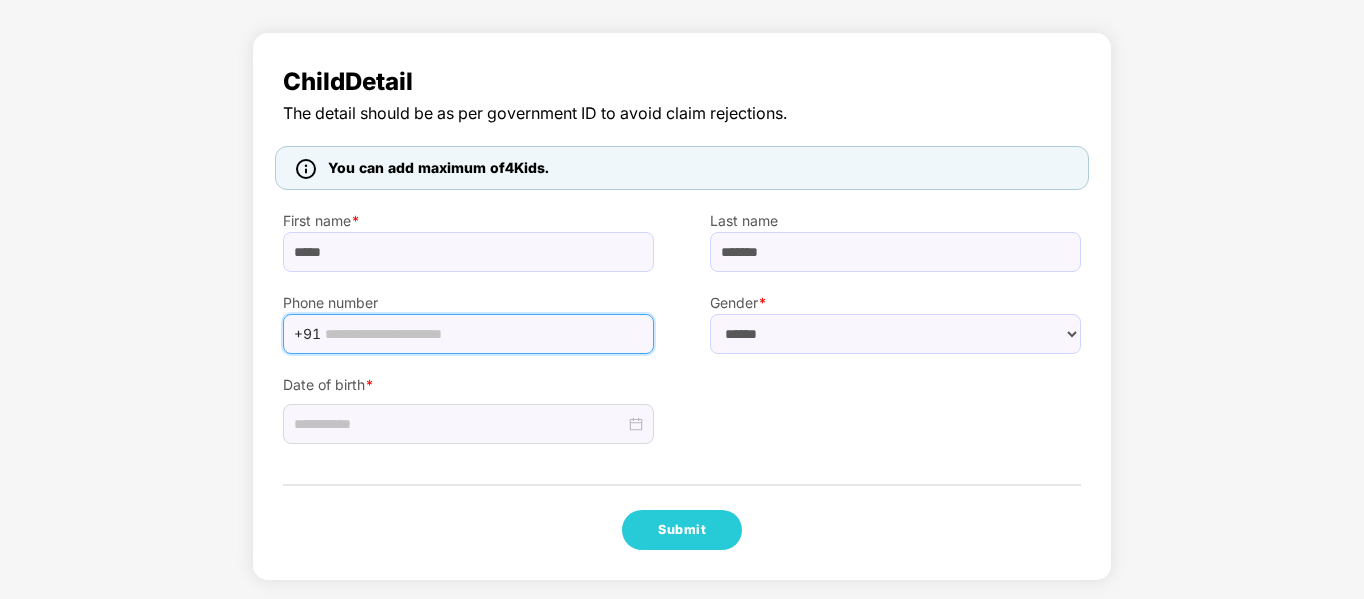 click at bounding box center (483, 334) 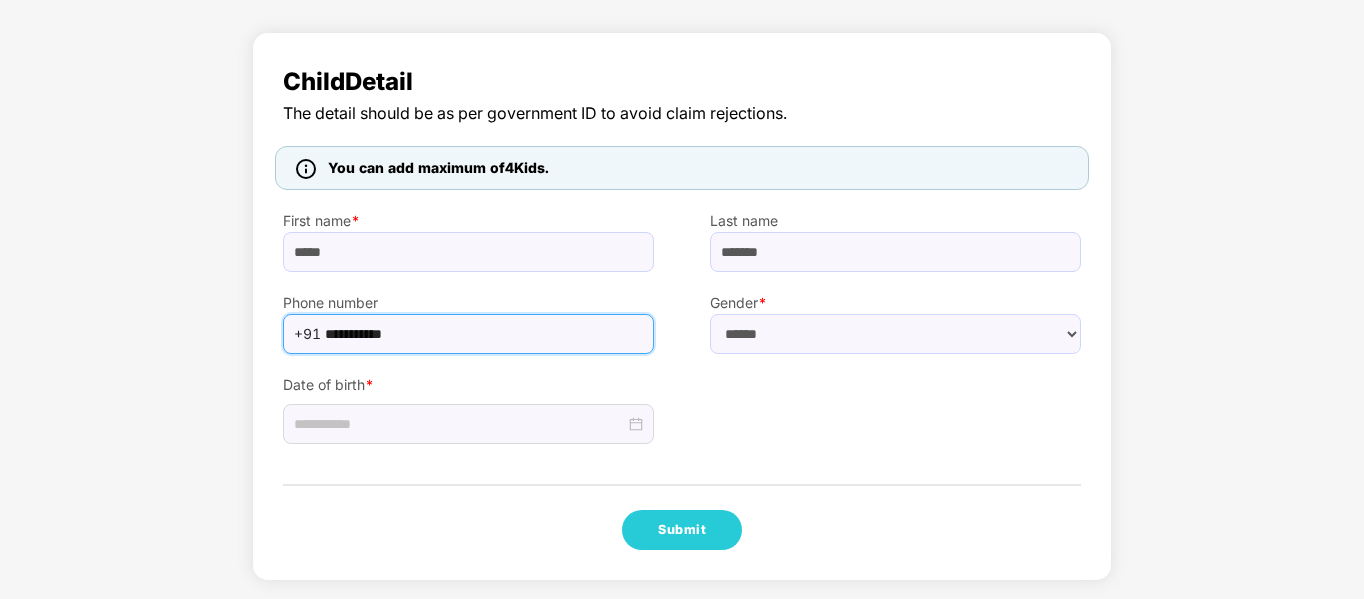 click on "**********" at bounding box center (483, 334) 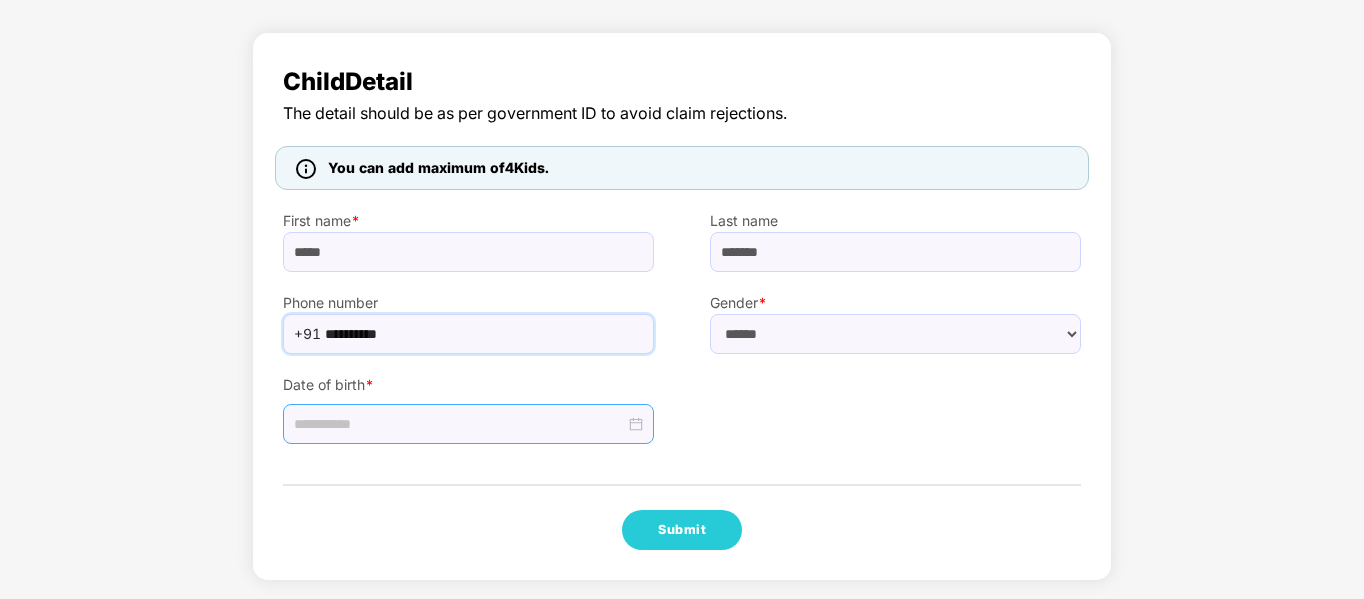 type on "**********" 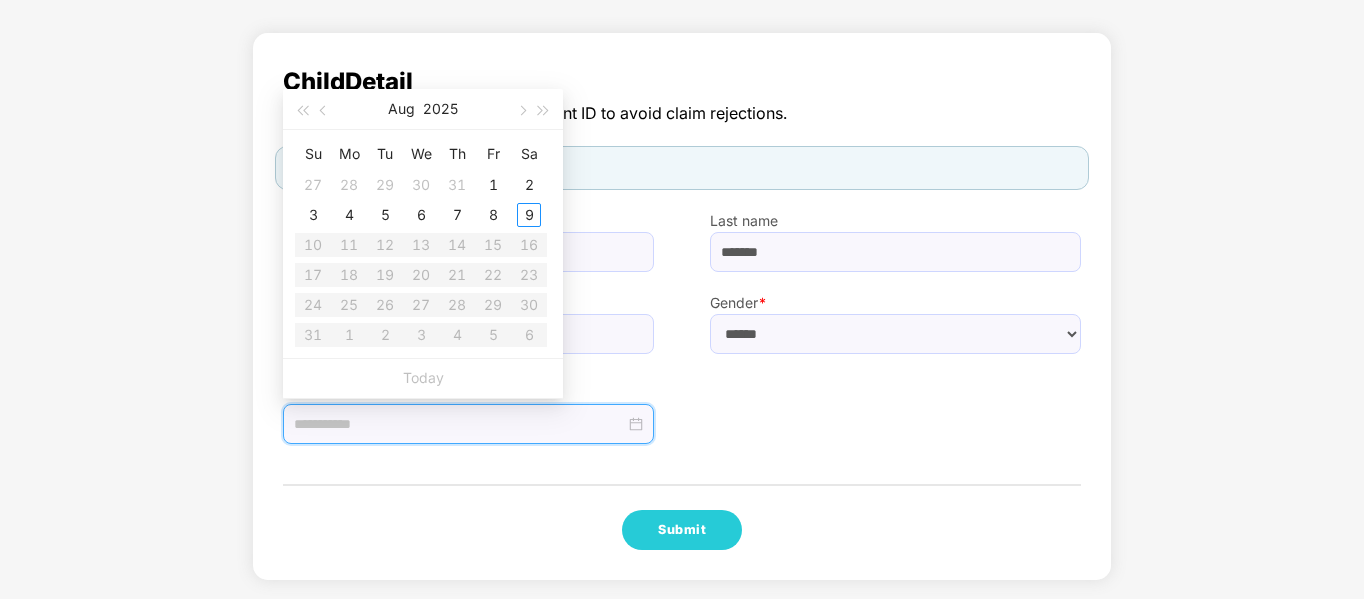 type on "**********" 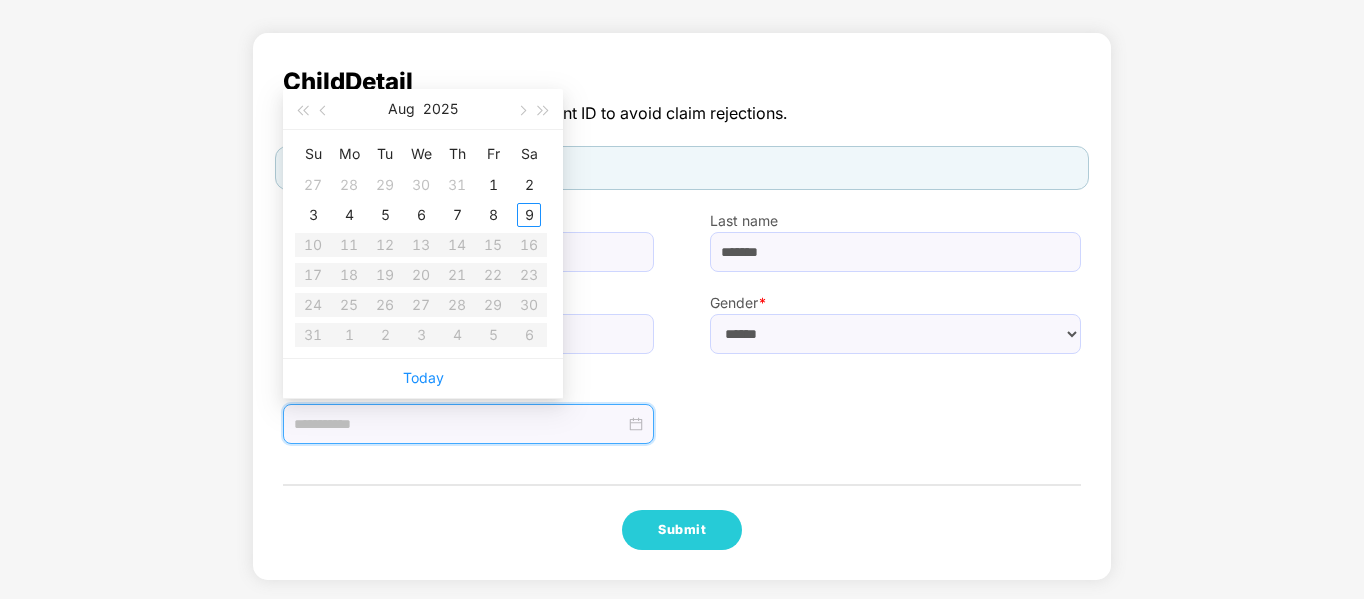 type on "**********" 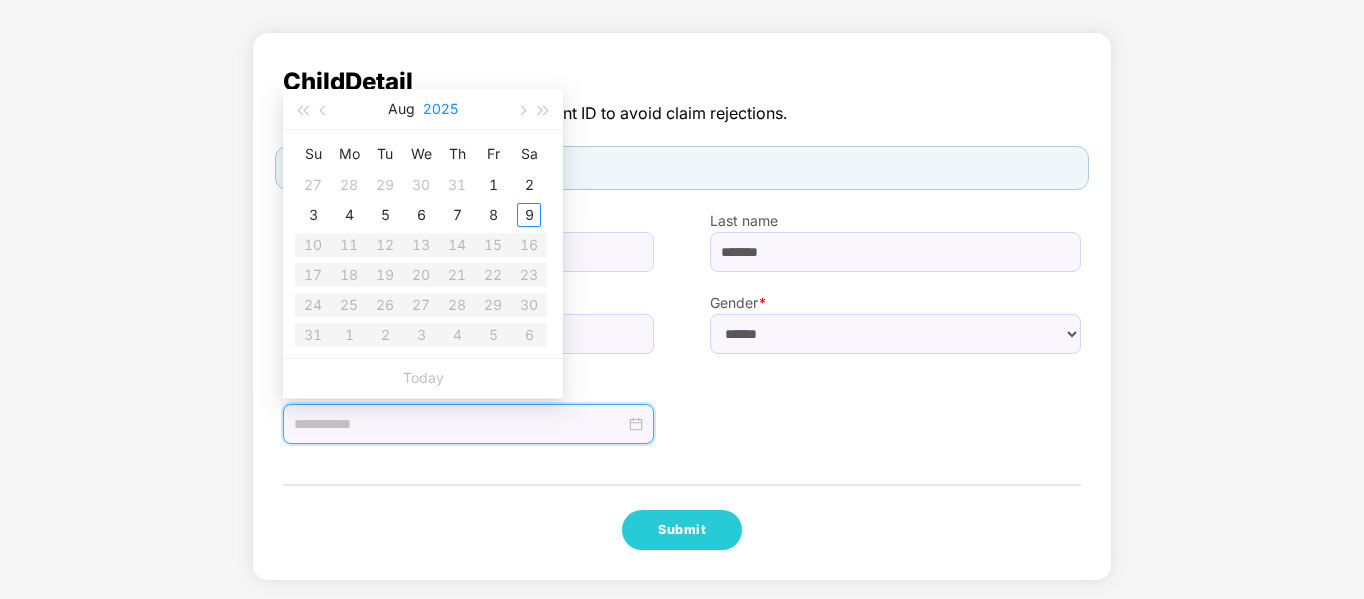 click on "2025" at bounding box center [440, 109] 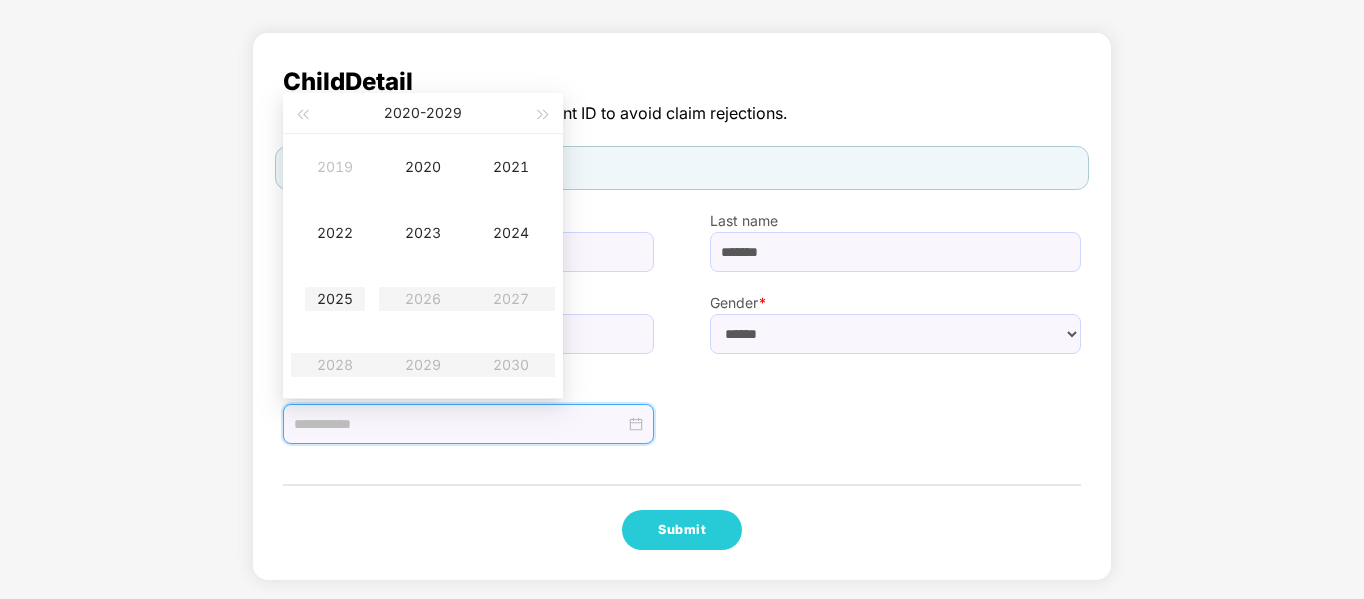 type on "**********" 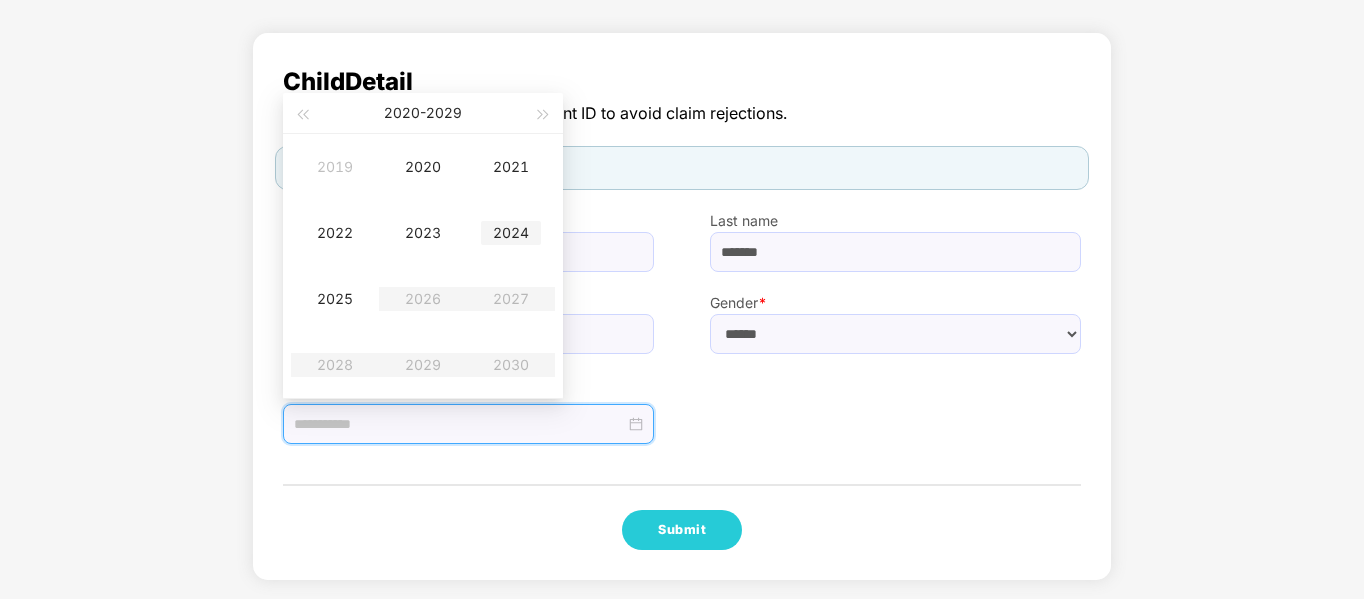 type on "**********" 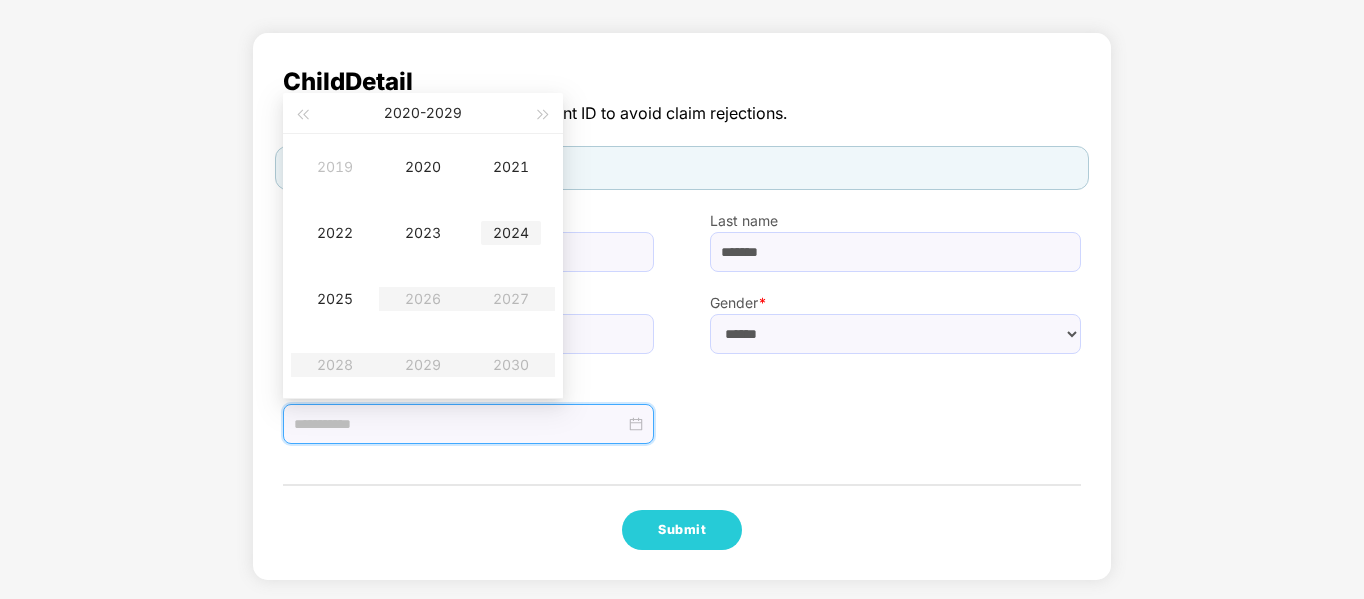 click on "2024" at bounding box center [511, 233] 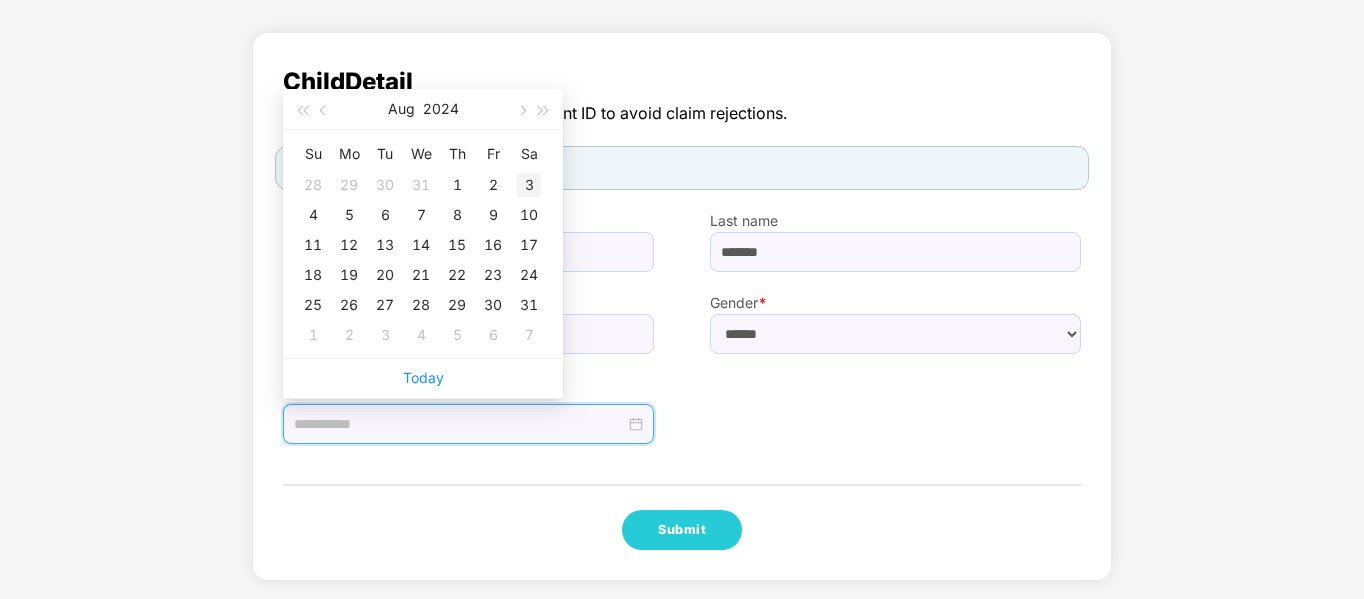 click on "3" at bounding box center (529, 185) 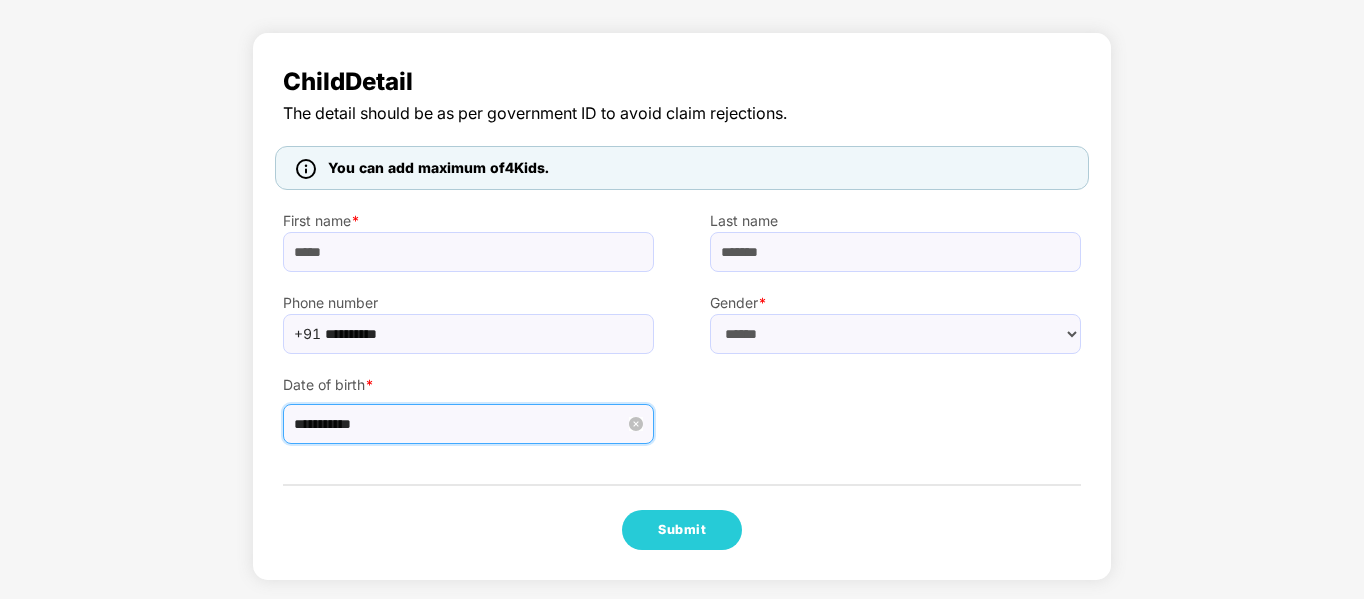 click on "**********" at bounding box center (459, 424) 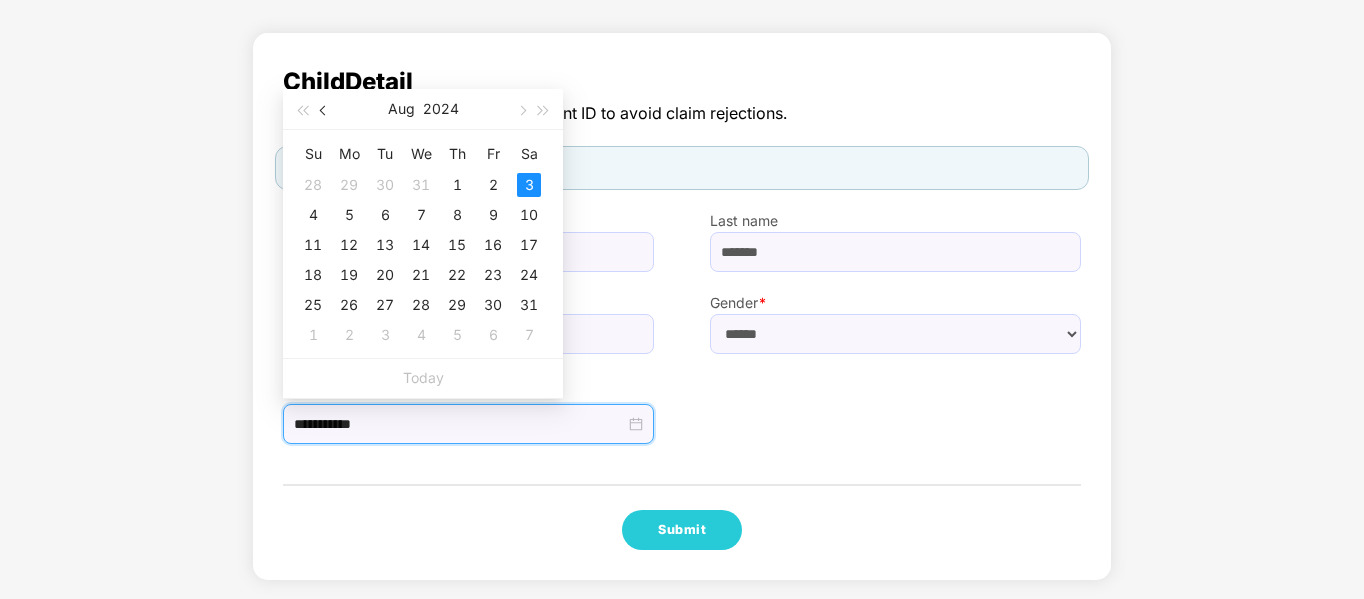 click at bounding box center [325, 111] 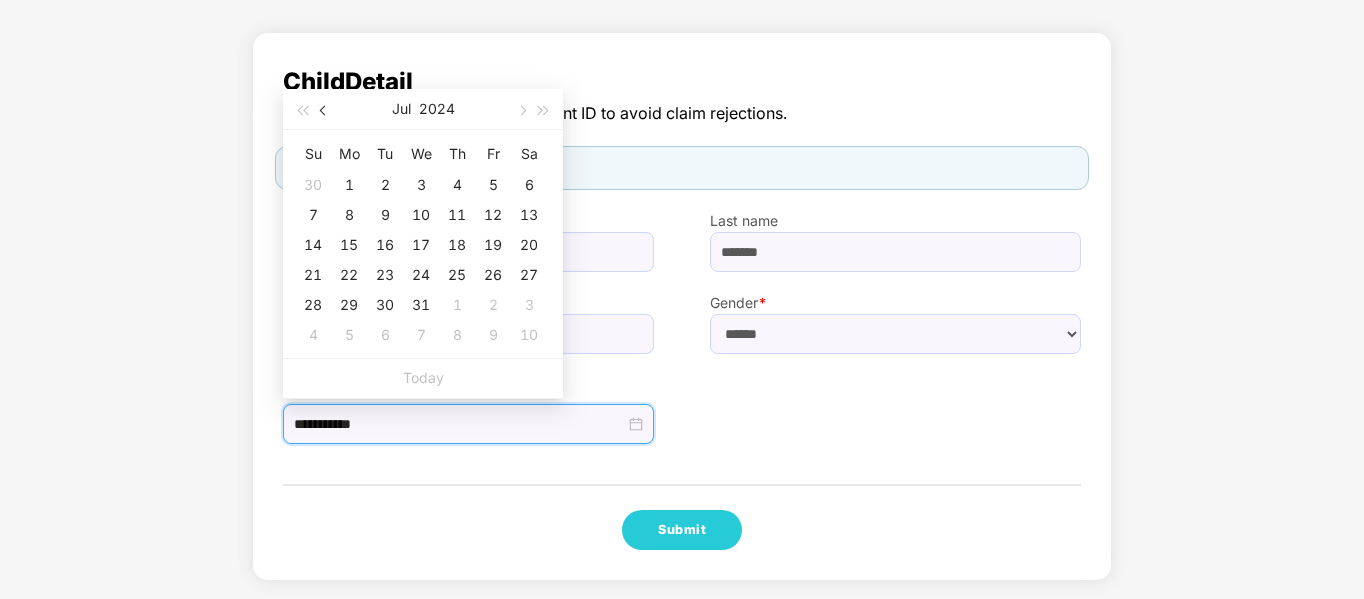 click at bounding box center [325, 111] 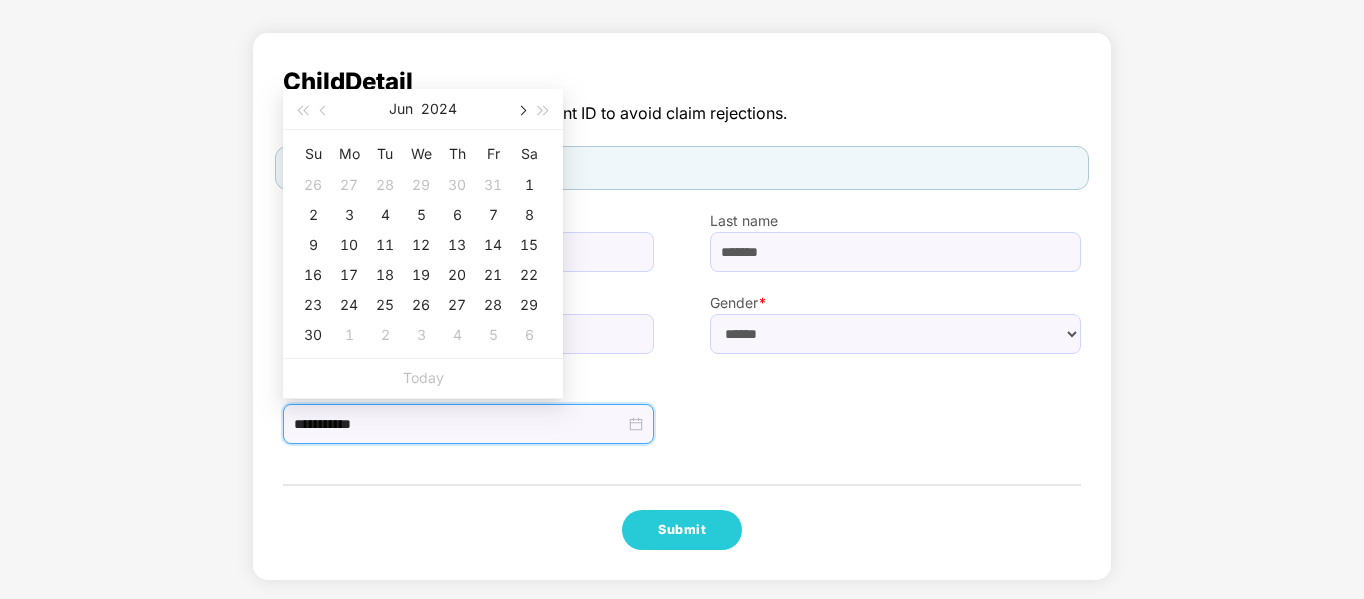 click at bounding box center [521, 111] 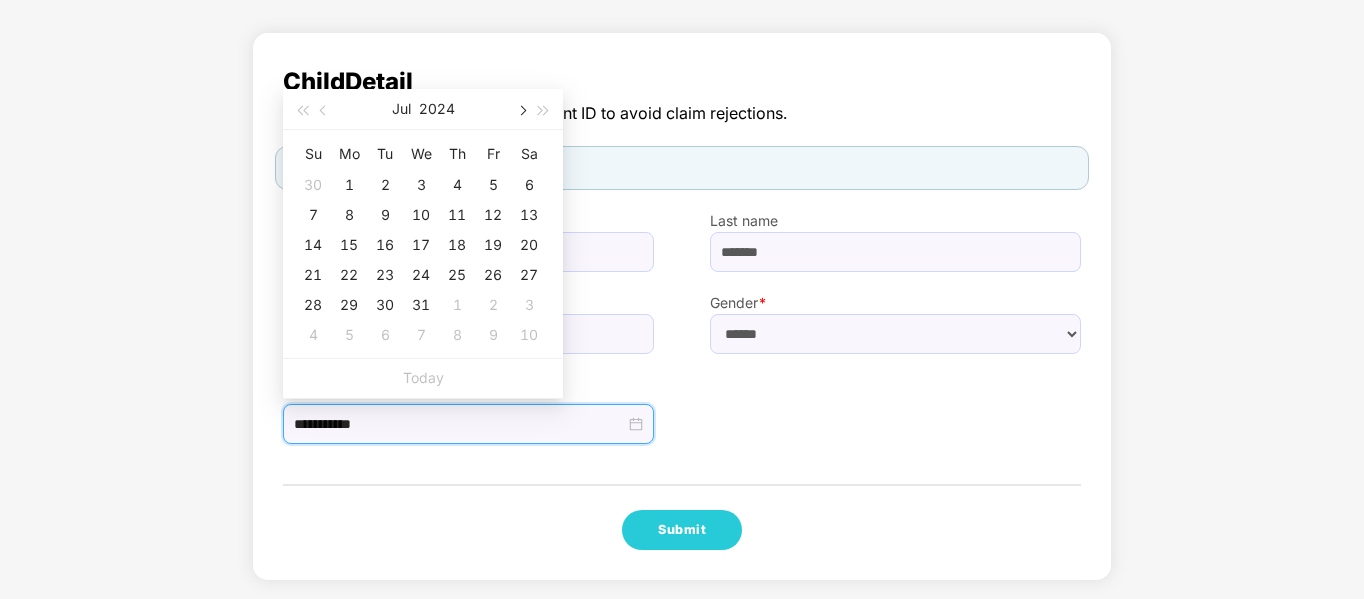 click at bounding box center (521, 111) 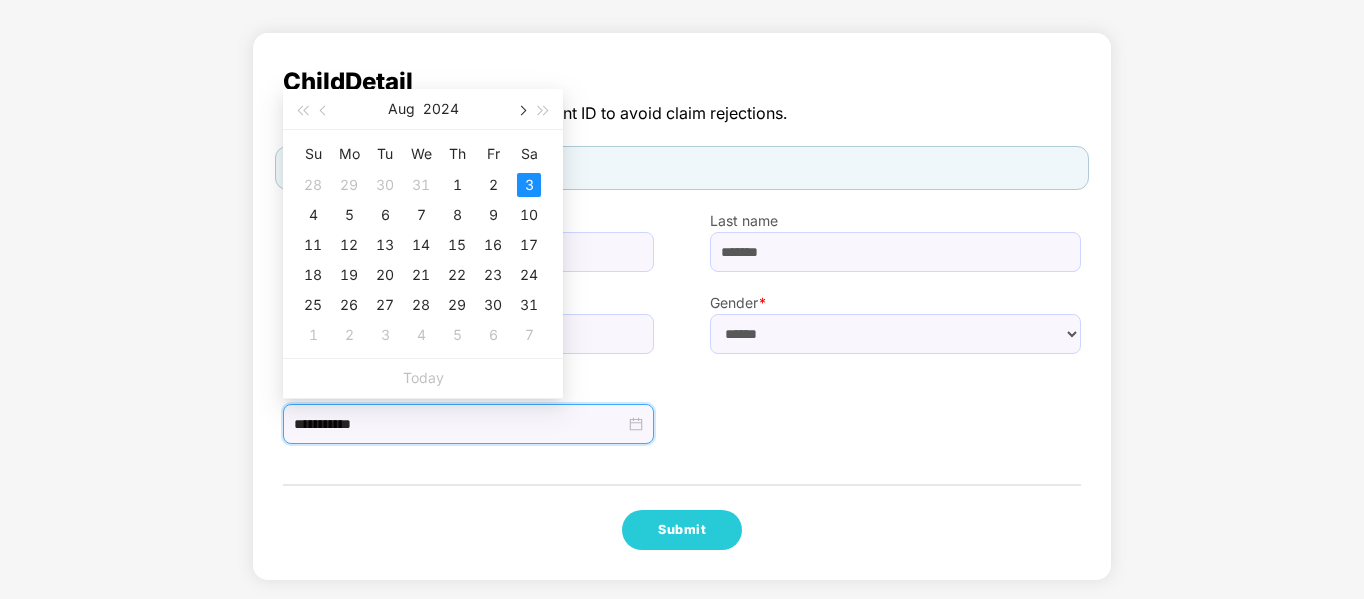 click at bounding box center (521, 111) 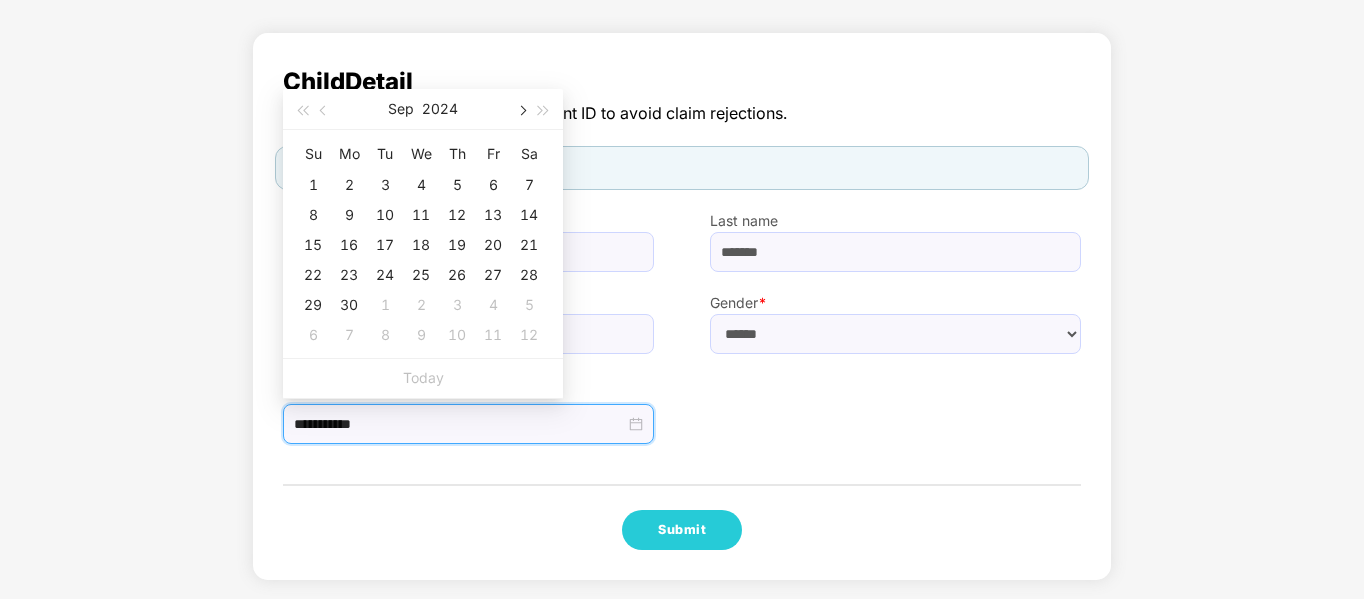 click at bounding box center (521, 111) 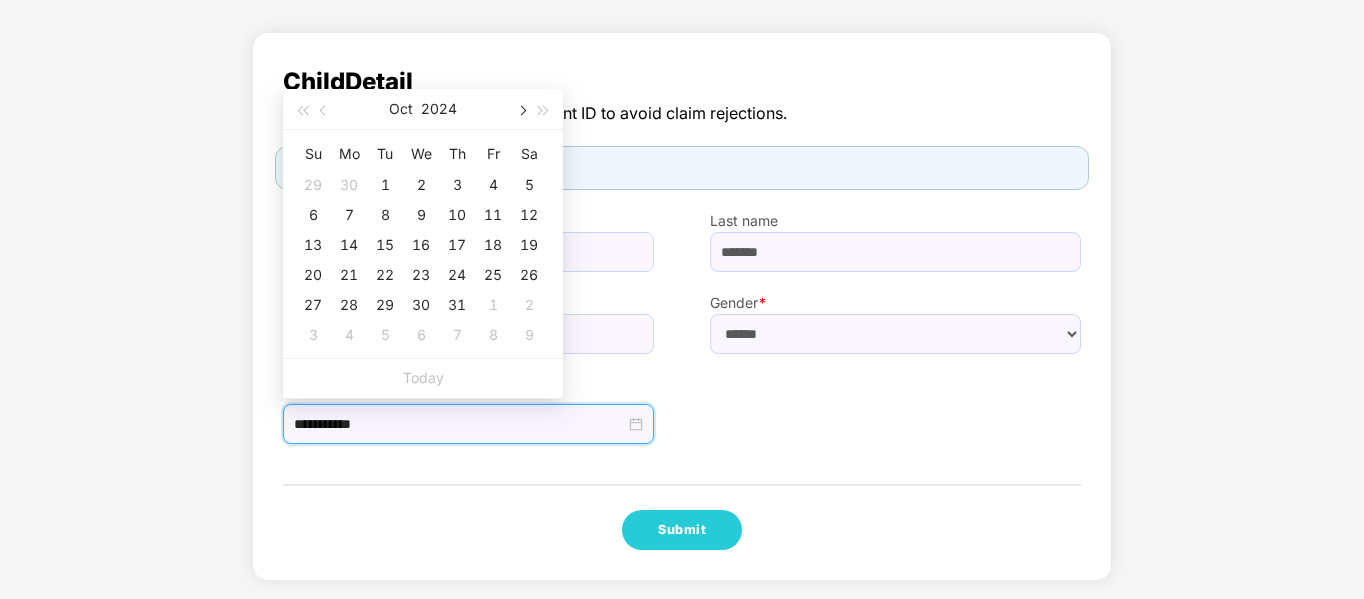 click at bounding box center (521, 111) 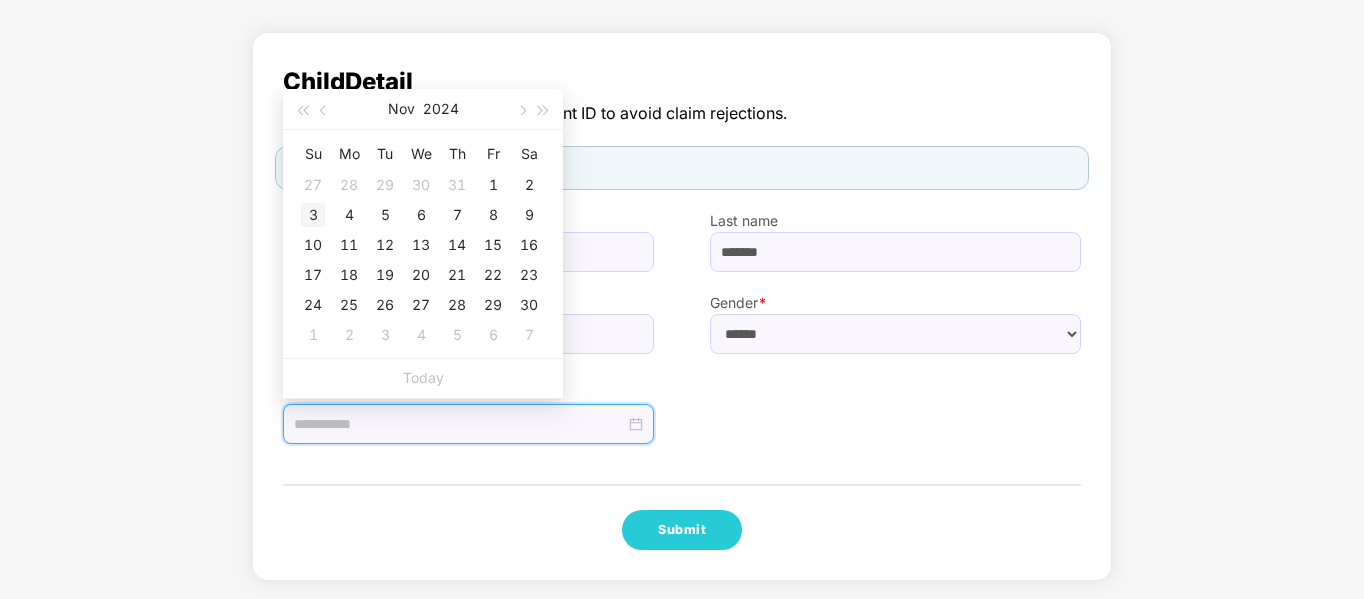 click on "3" at bounding box center (313, 215) 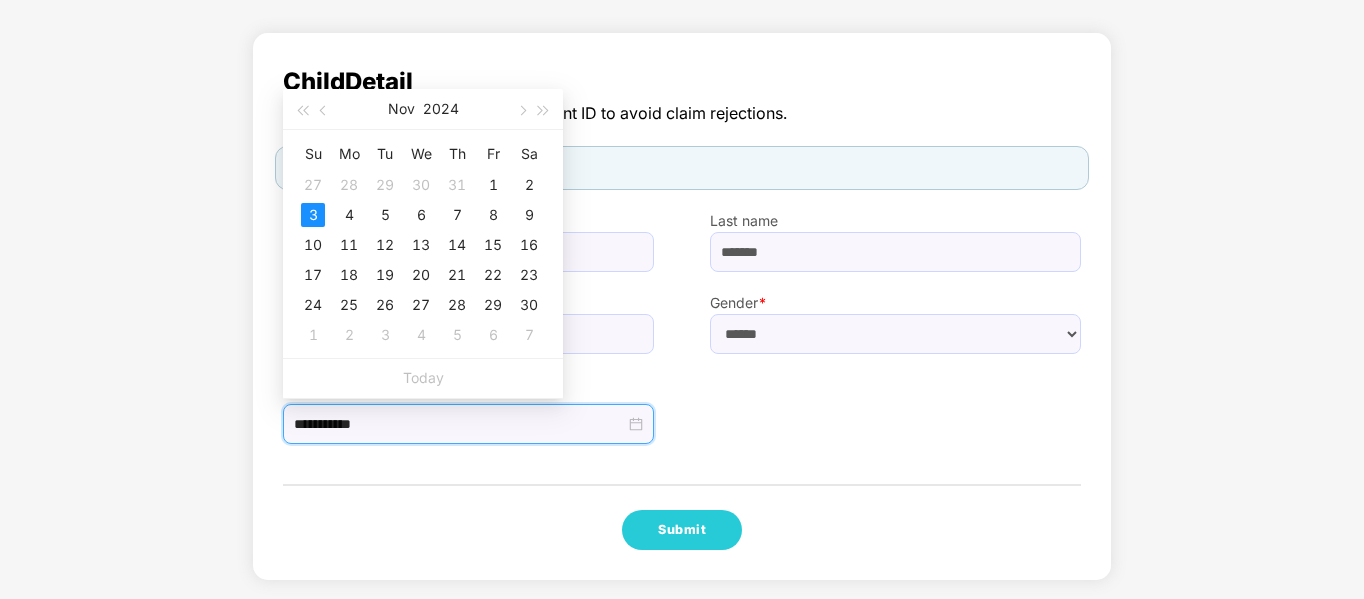 type on "**********" 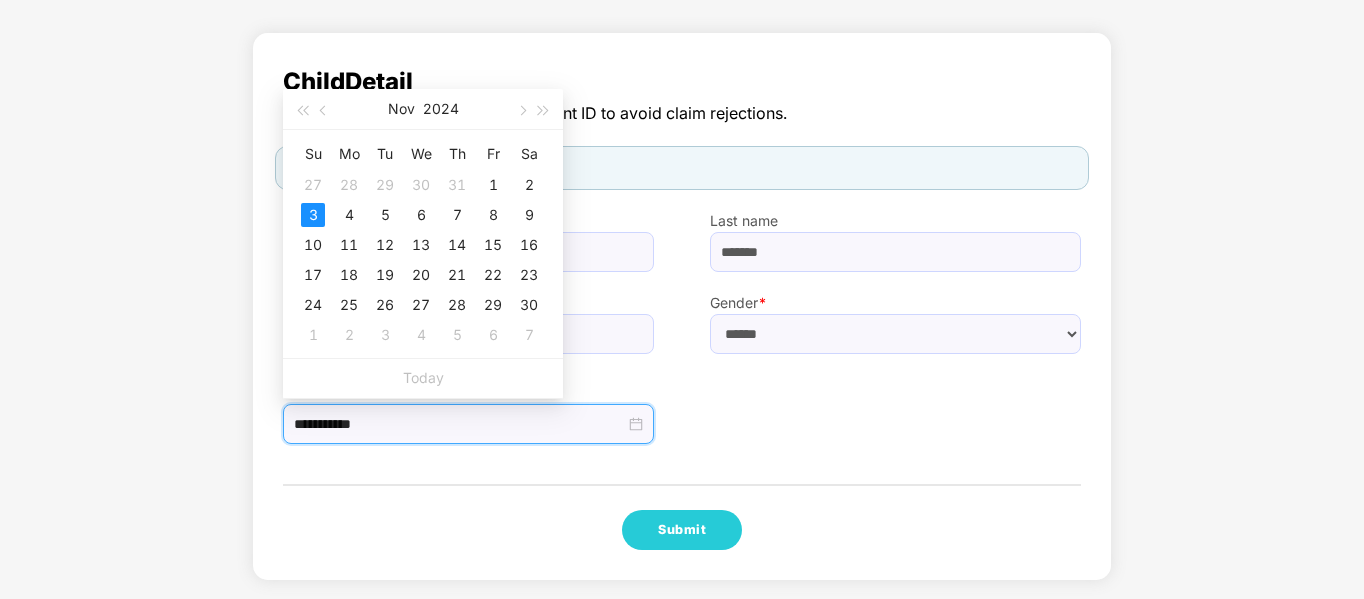 click on "**********" at bounding box center [682, 306] 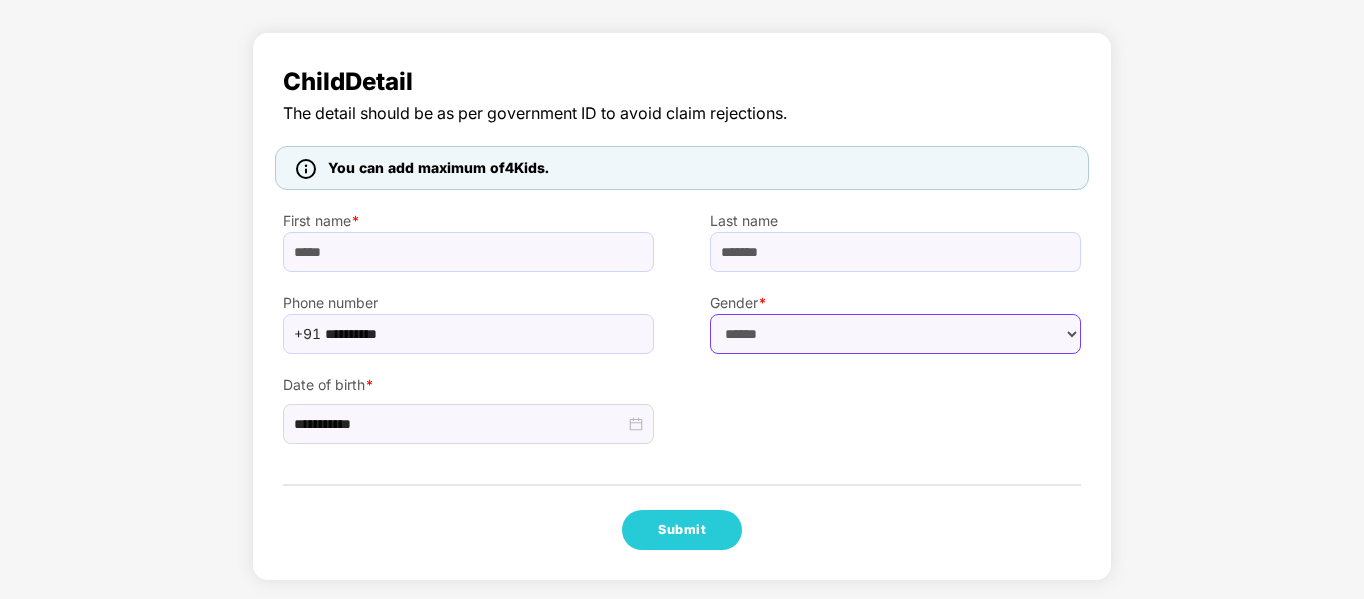 click on "****** **** ******" at bounding box center [895, 334] 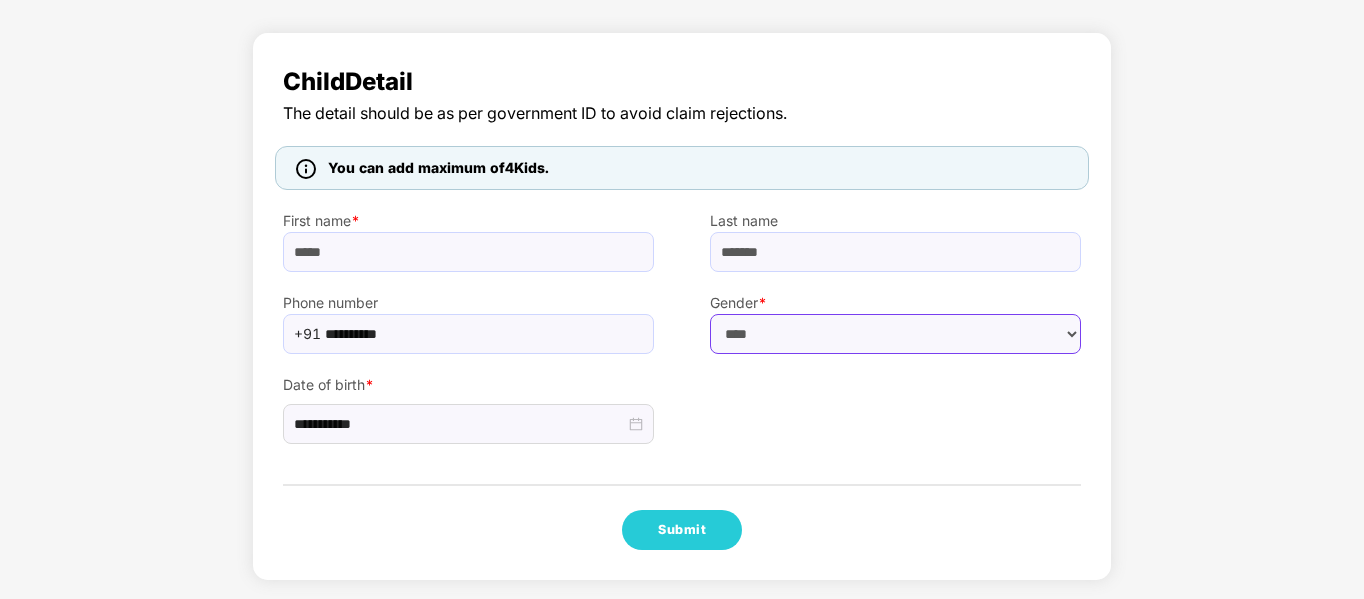 click on "****** **** ******" at bounding box center [895, 334] 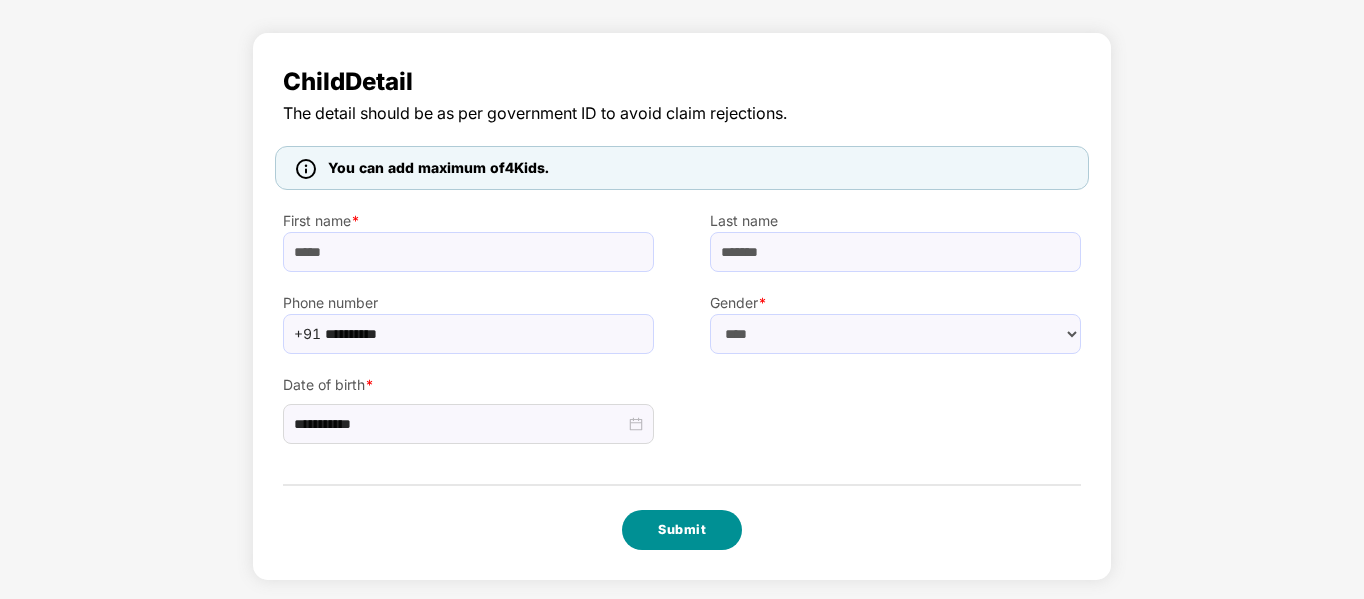 click on "Submit" at bounding box center (682, 530) 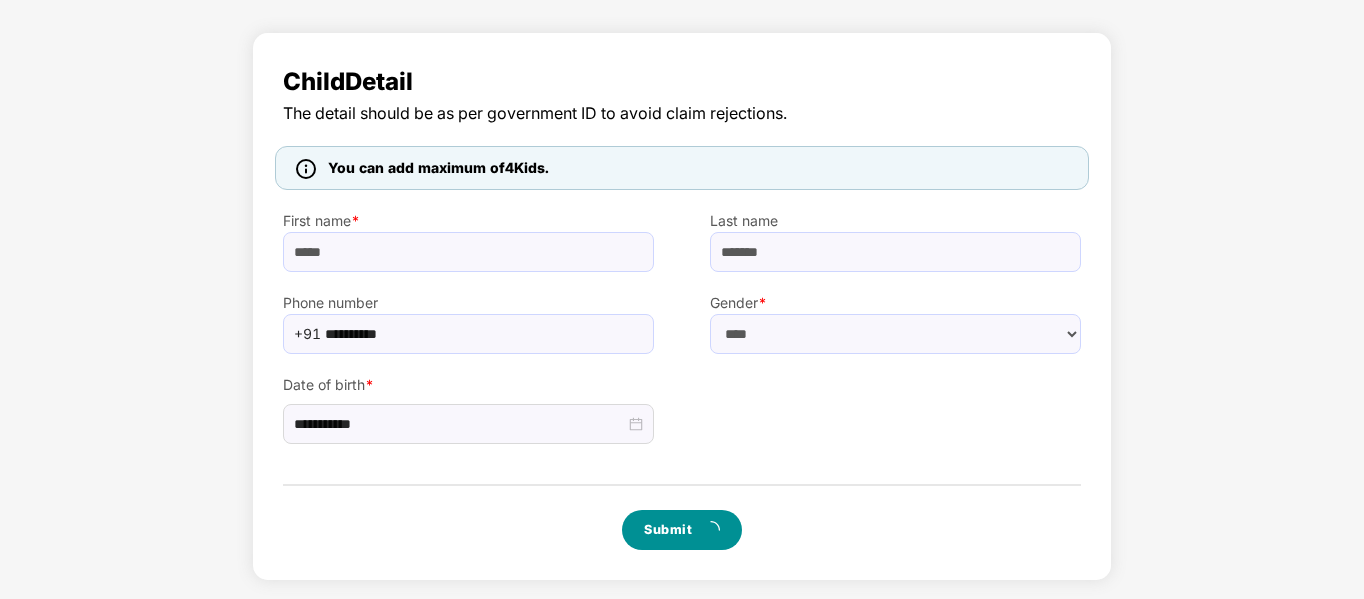 scroll, scrollTop: 0, scrollLeft: 0, axis: both 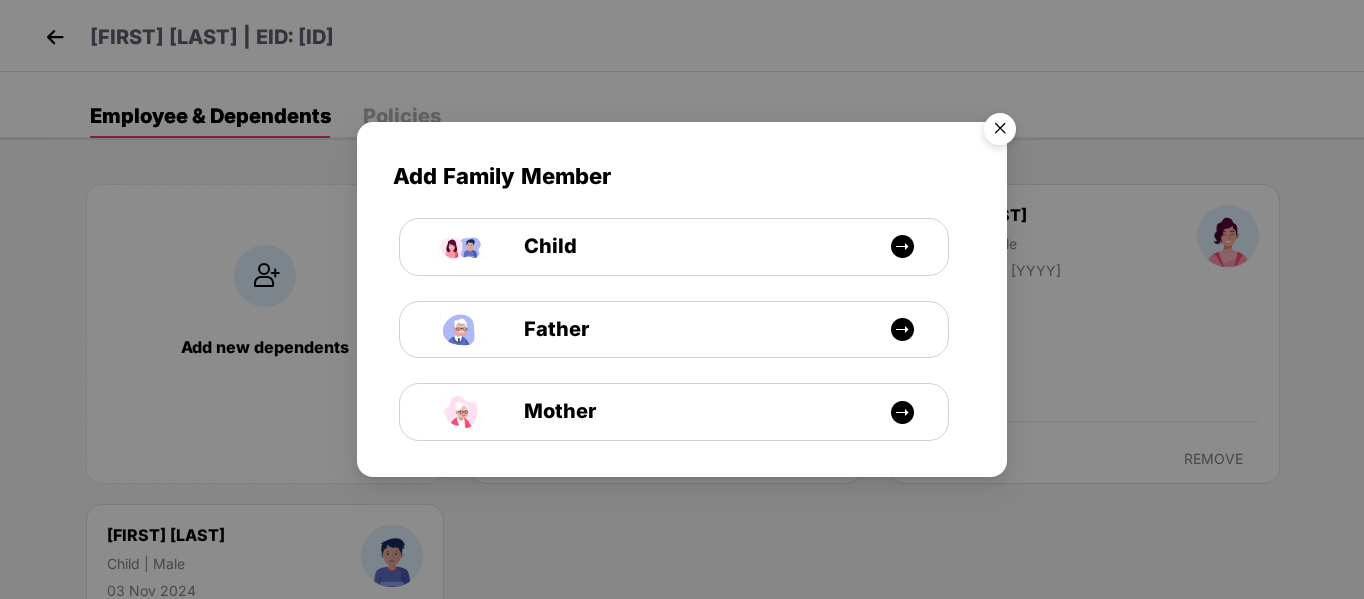 click at bounding box center [1000, 132] 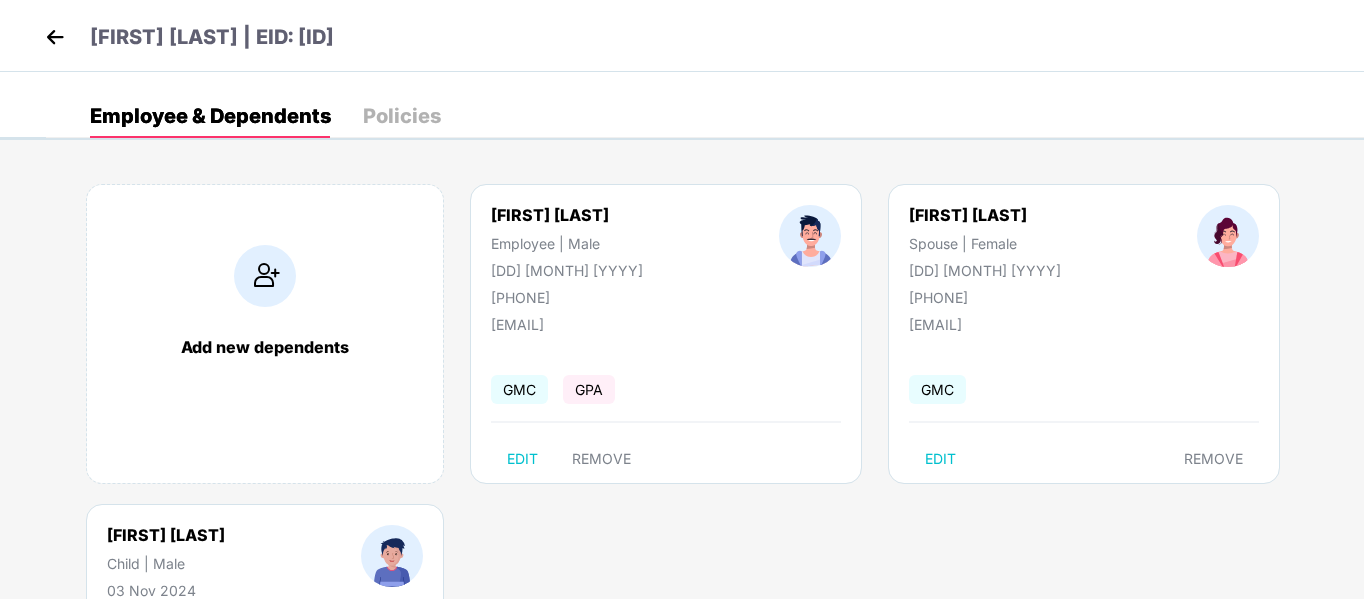 click on "Add new dependents [FIRST] [LAST] Employee | Male [DD] [MONTH] [YYYY] [PHONE] [EMAIL] GMC GPA   EDIT REMOVE [FIRST] [LAST] Spouse | Female [DD] [MONTH] [YYYY] [PHONE] [EMAIL] GMC EDIT REMOVE [FIRST] [LAST] Child | Male [DD] [MONTH] [YYYY] [PHONE] [EMAIL] GMC EDIT" at bounding box center (705, 504) 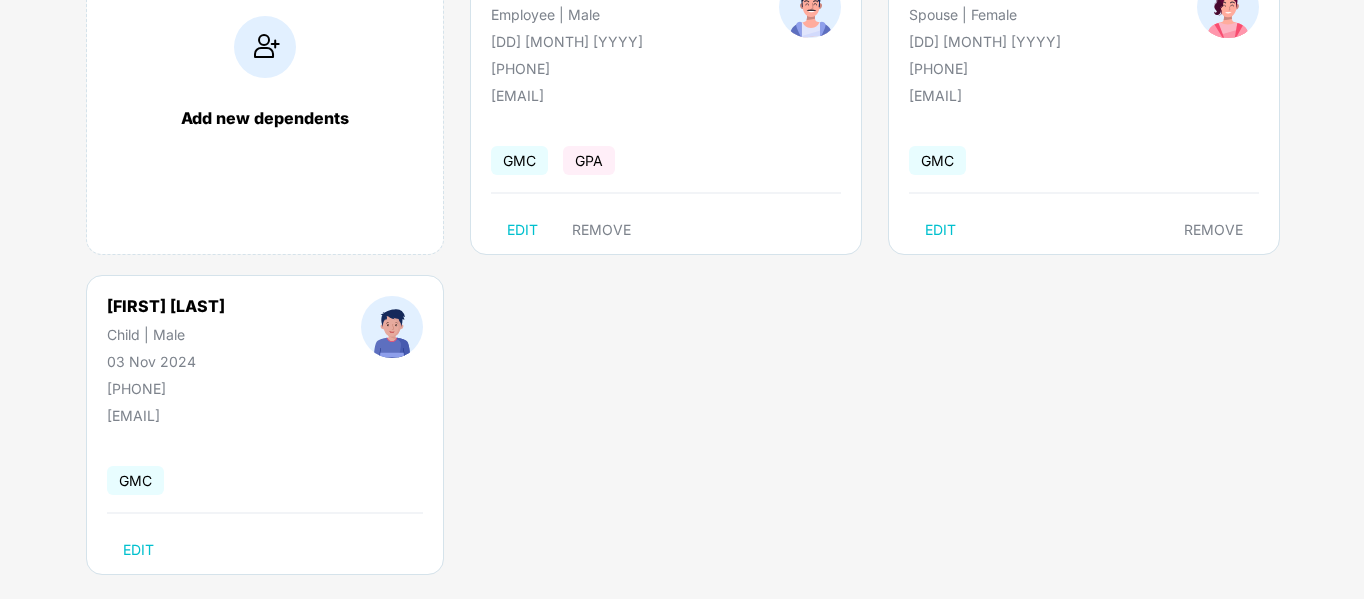 scroll, scrollTop: 0, scrollLeft: 0, axis: both 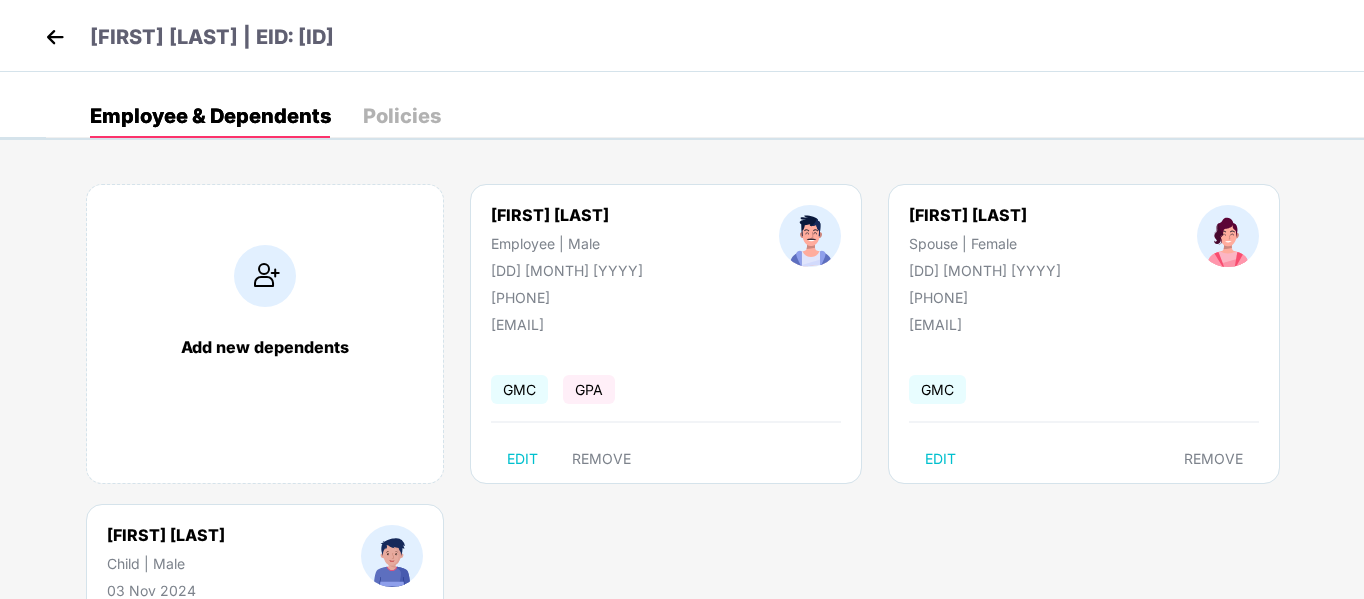 click at bounding box center [55, 37] 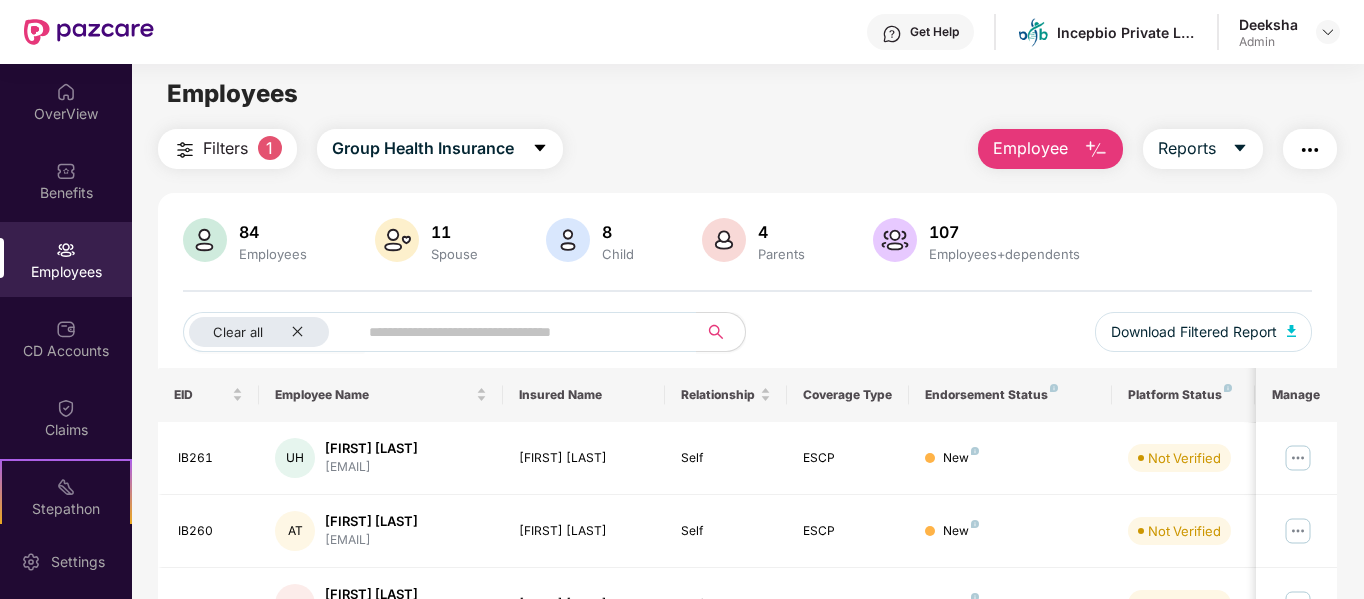 scroll, scrollTop: 0, scrollLeft: 0, axis: both 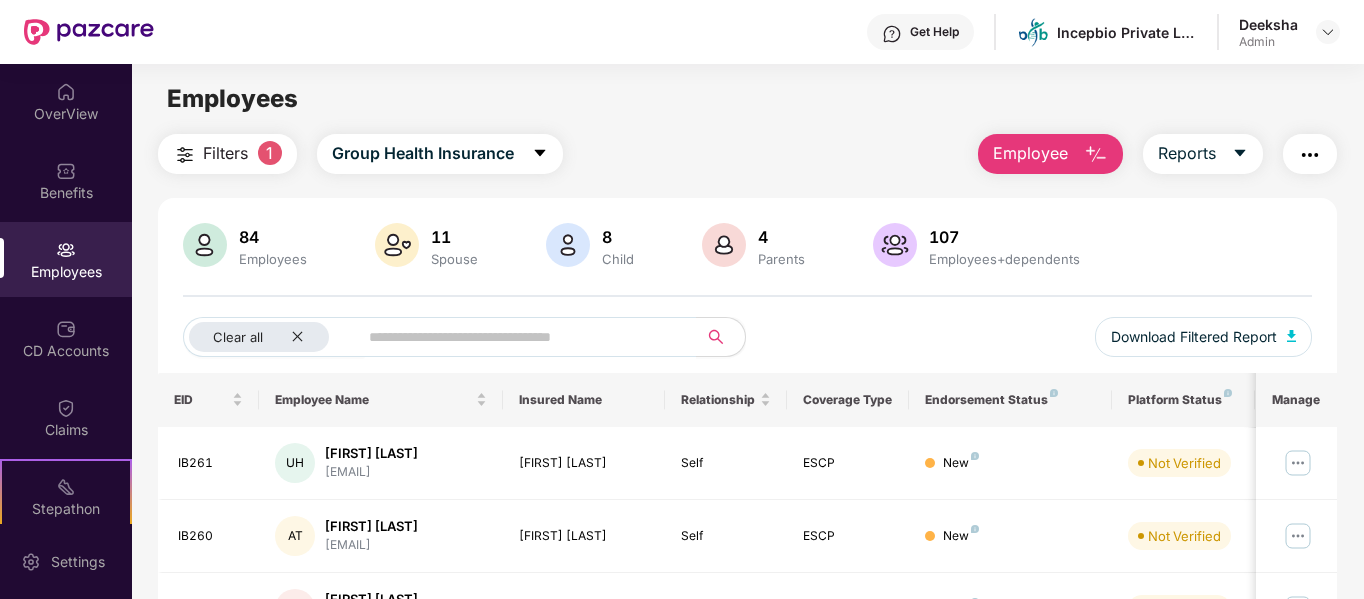 click on "1" at bounding box center (270, 153) 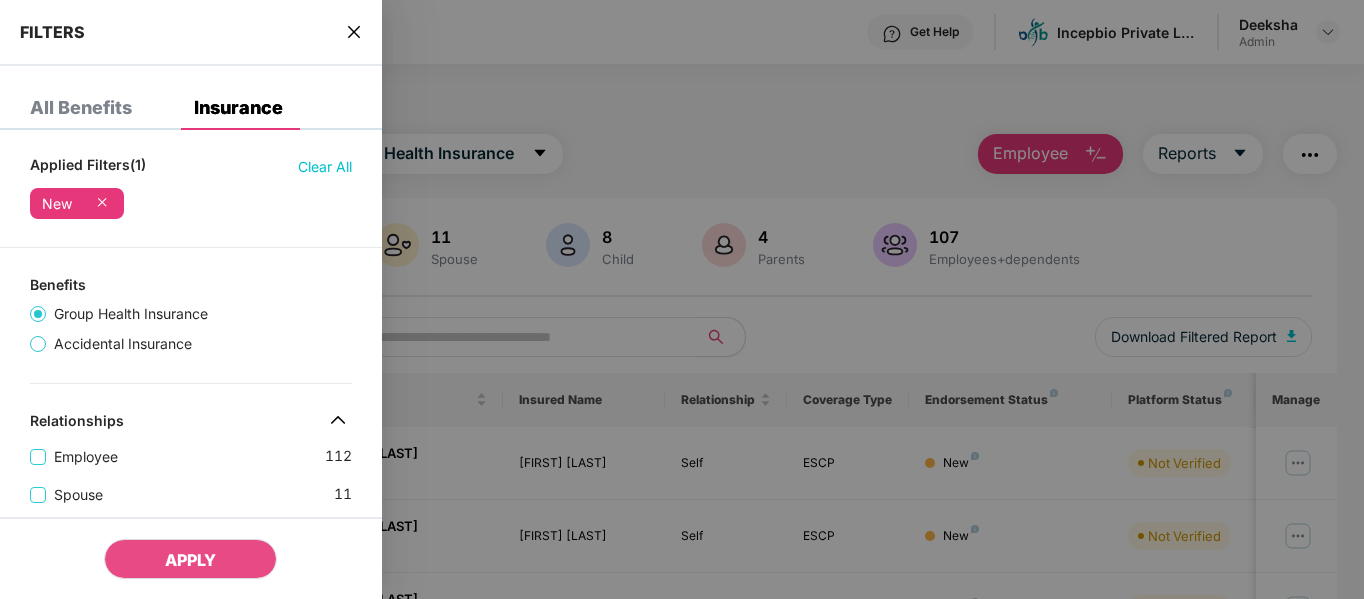 click 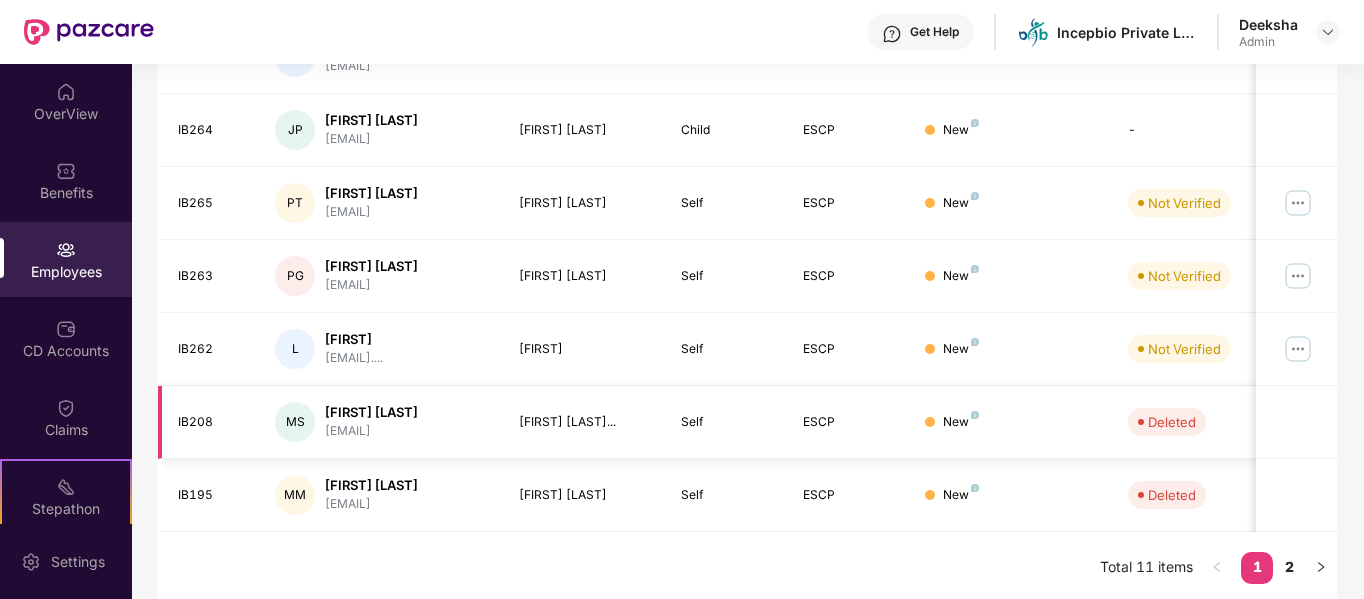scroll, scrollTop: 630, scrollLeft: 0, axis: vertical 